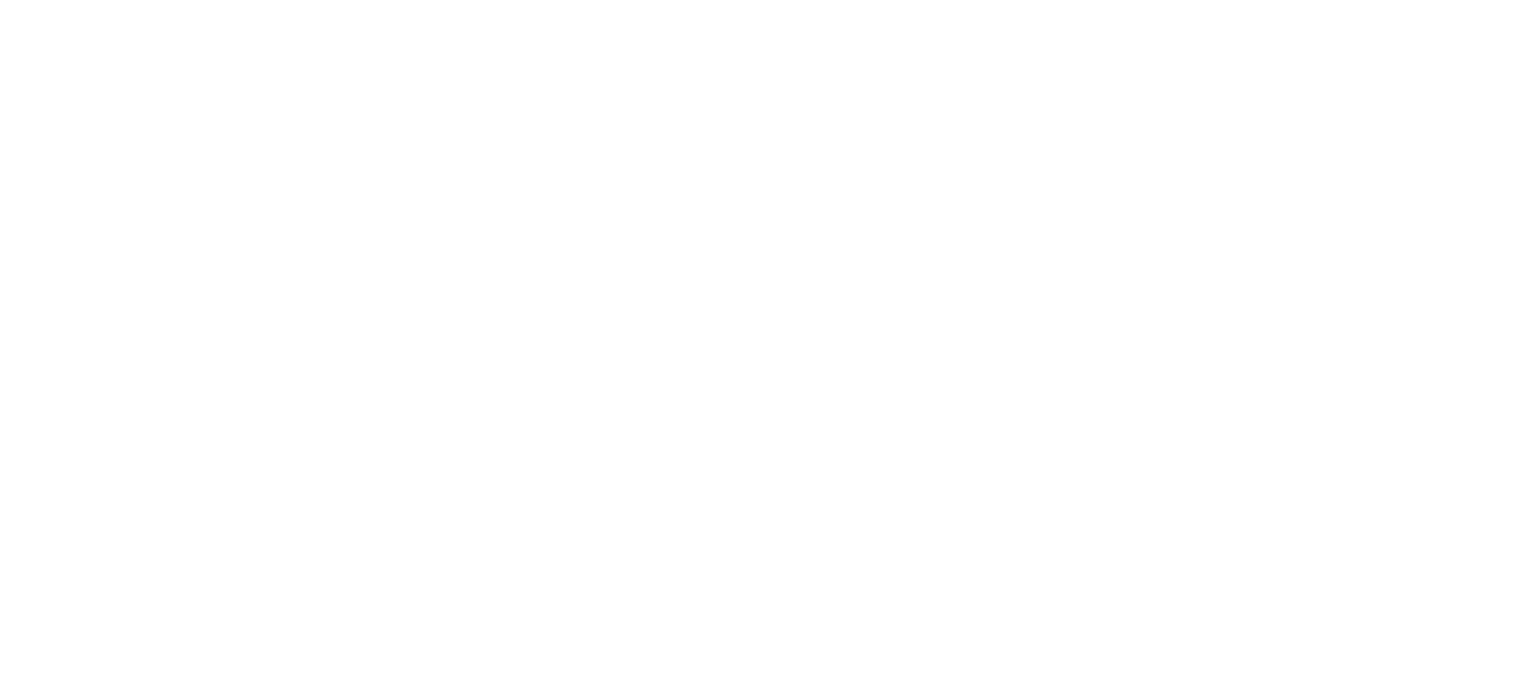 scroll, scrollTop: 0, scrollLeft: 0, axis: both 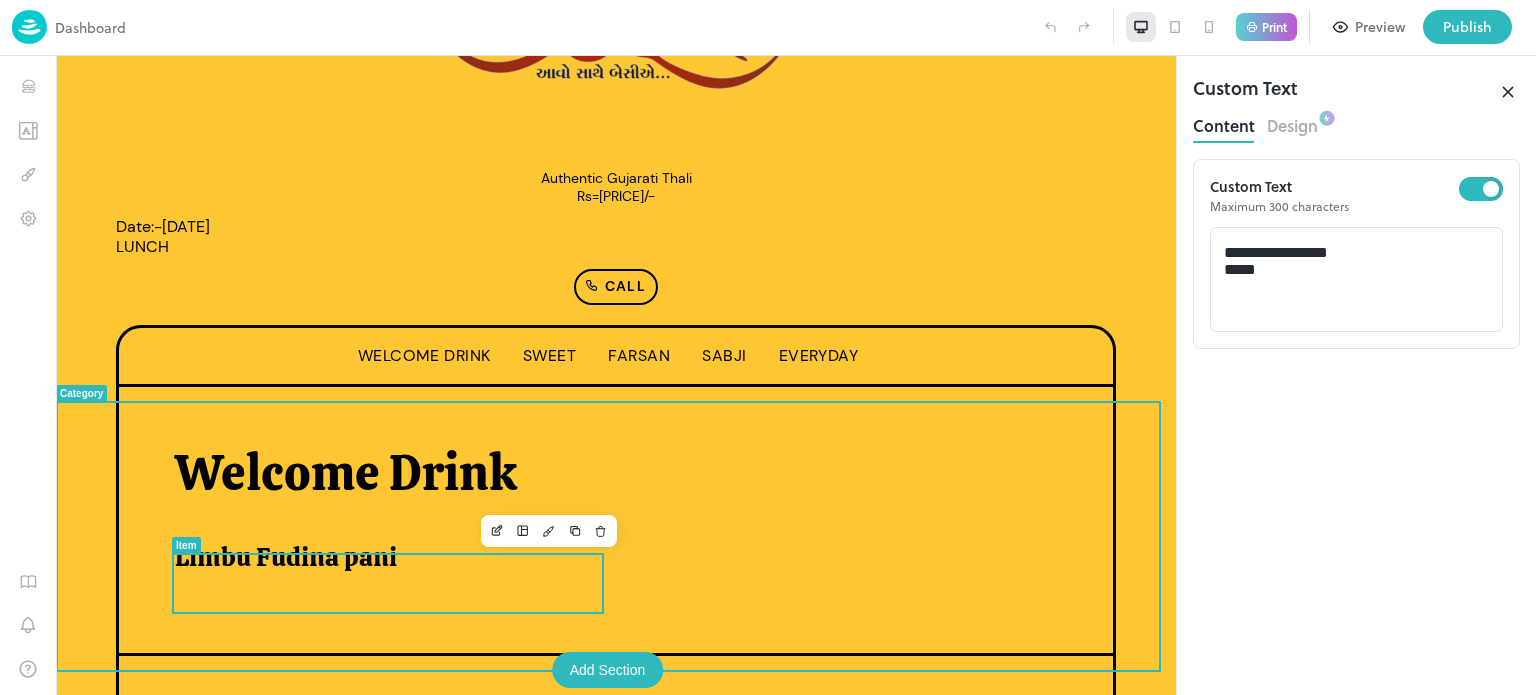 click on "Limbu Fudina pani" at bounding box center [286, 557] 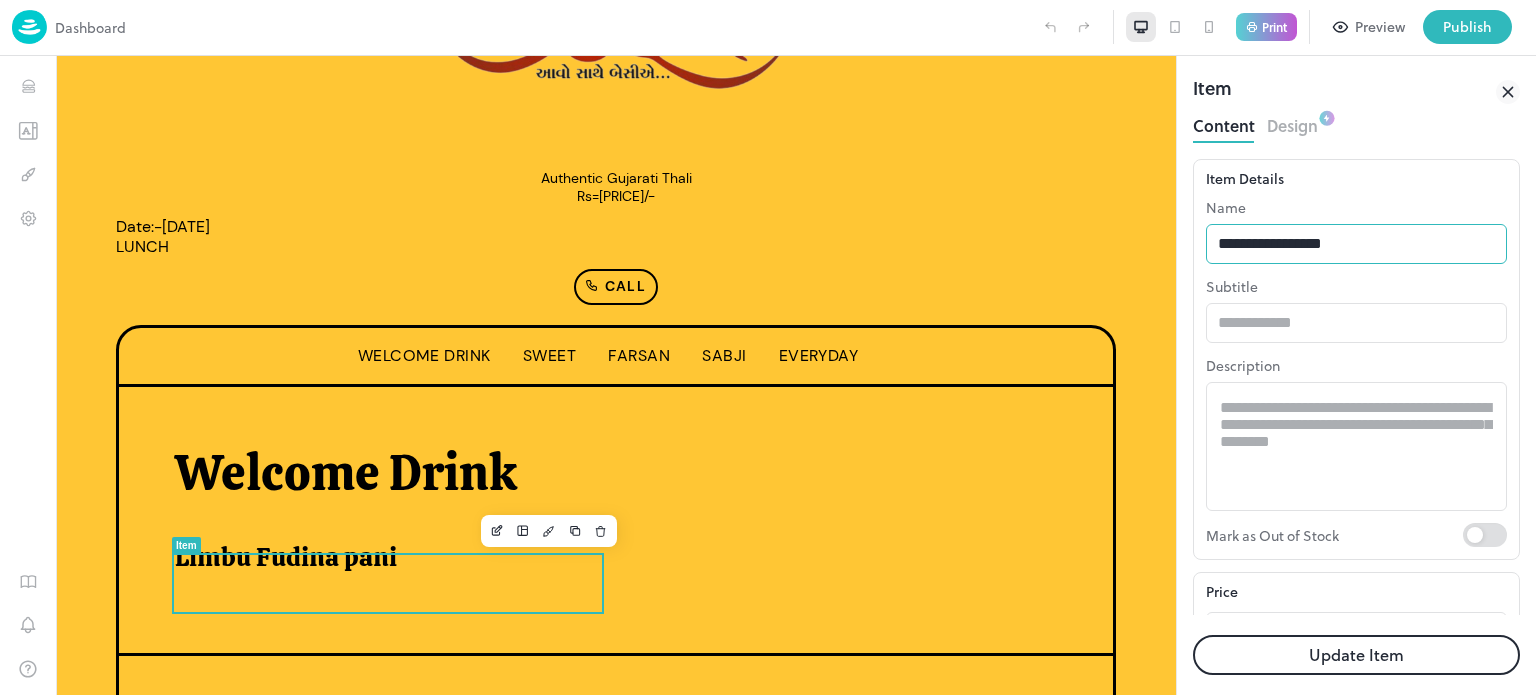 click on "**********" at bounding box center (1356, 244) 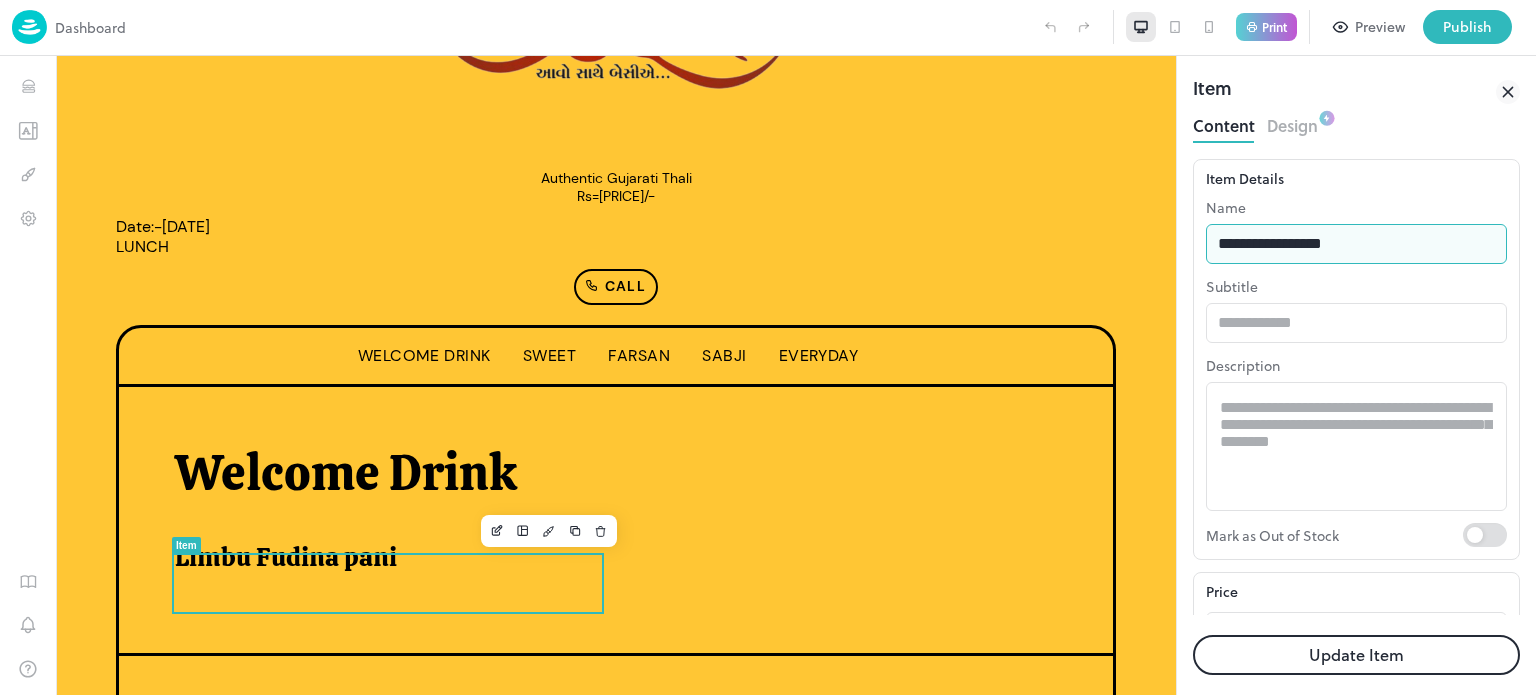 click on "**********" at bounding box center [1356, 244] 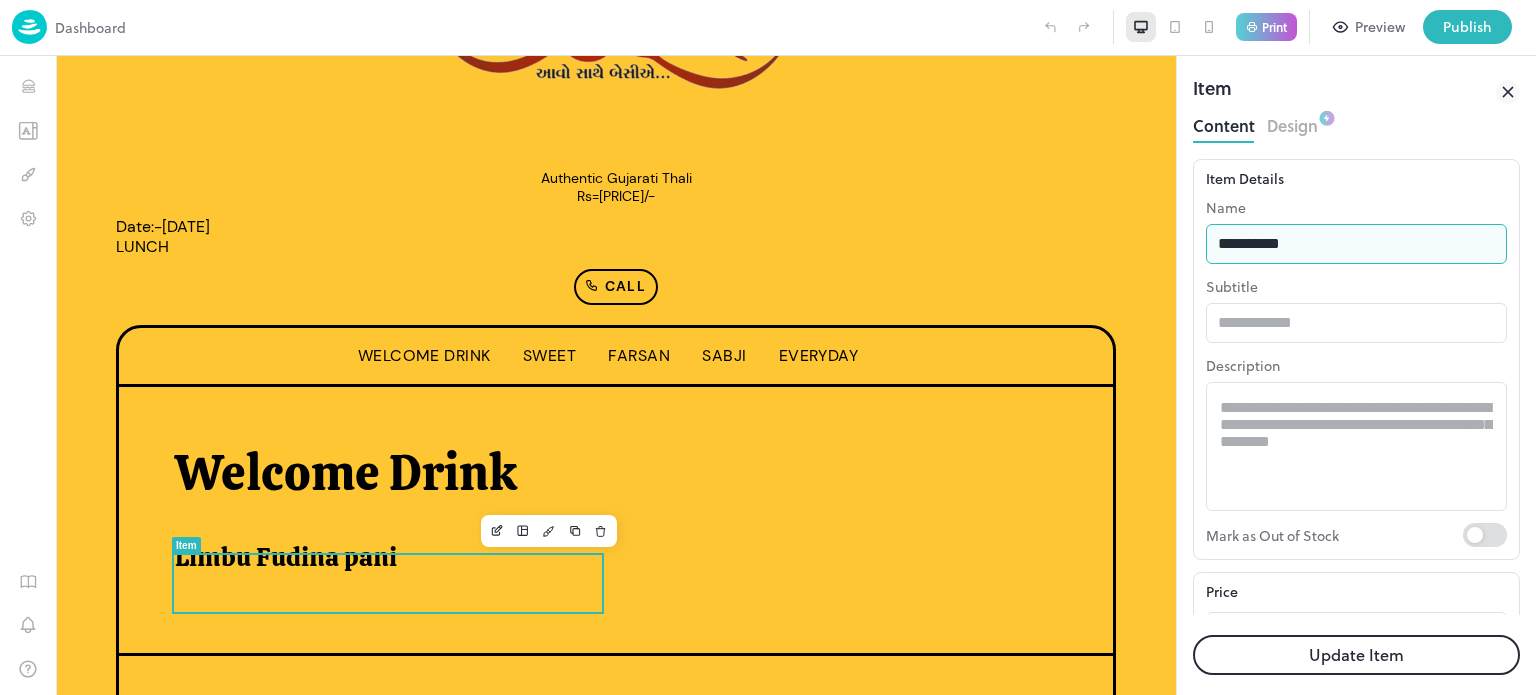 type on "**********" 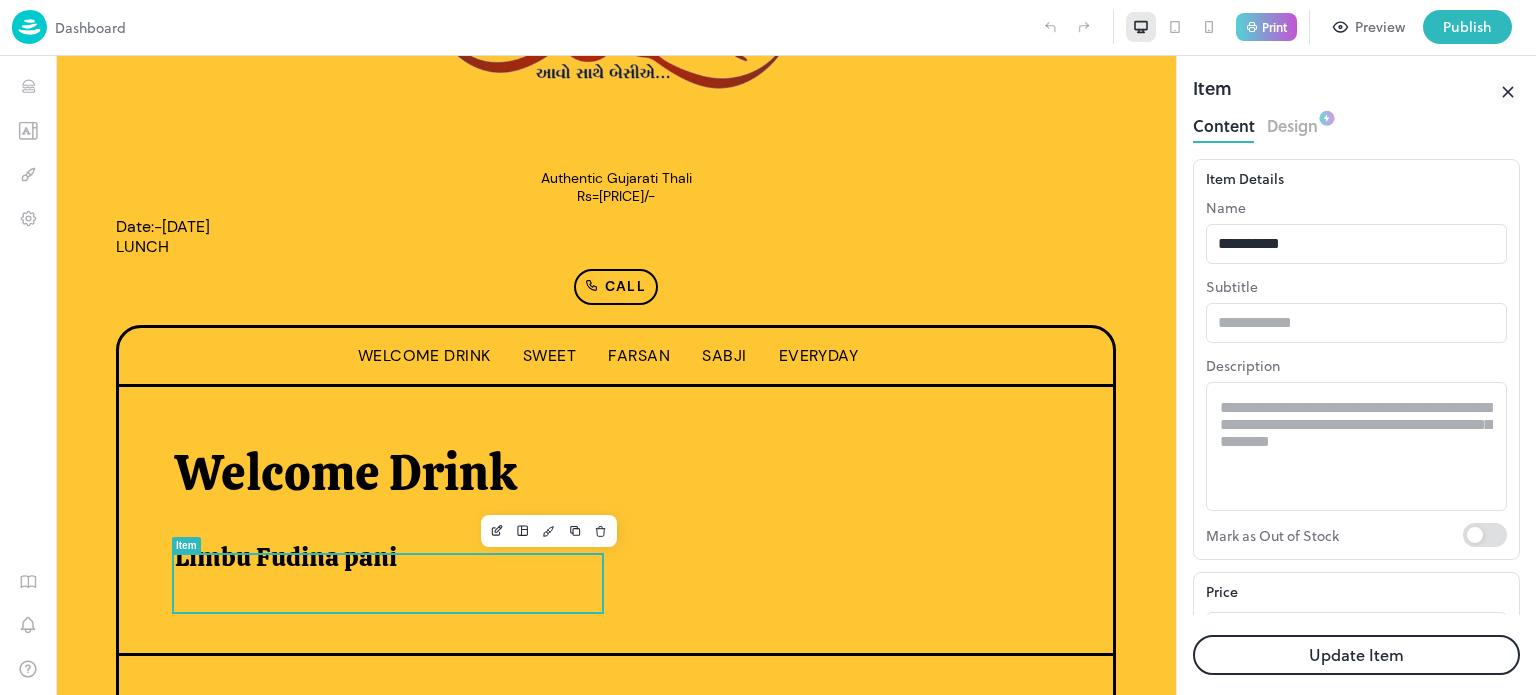 click on "Update Item" at bounding box center [1356, 655] 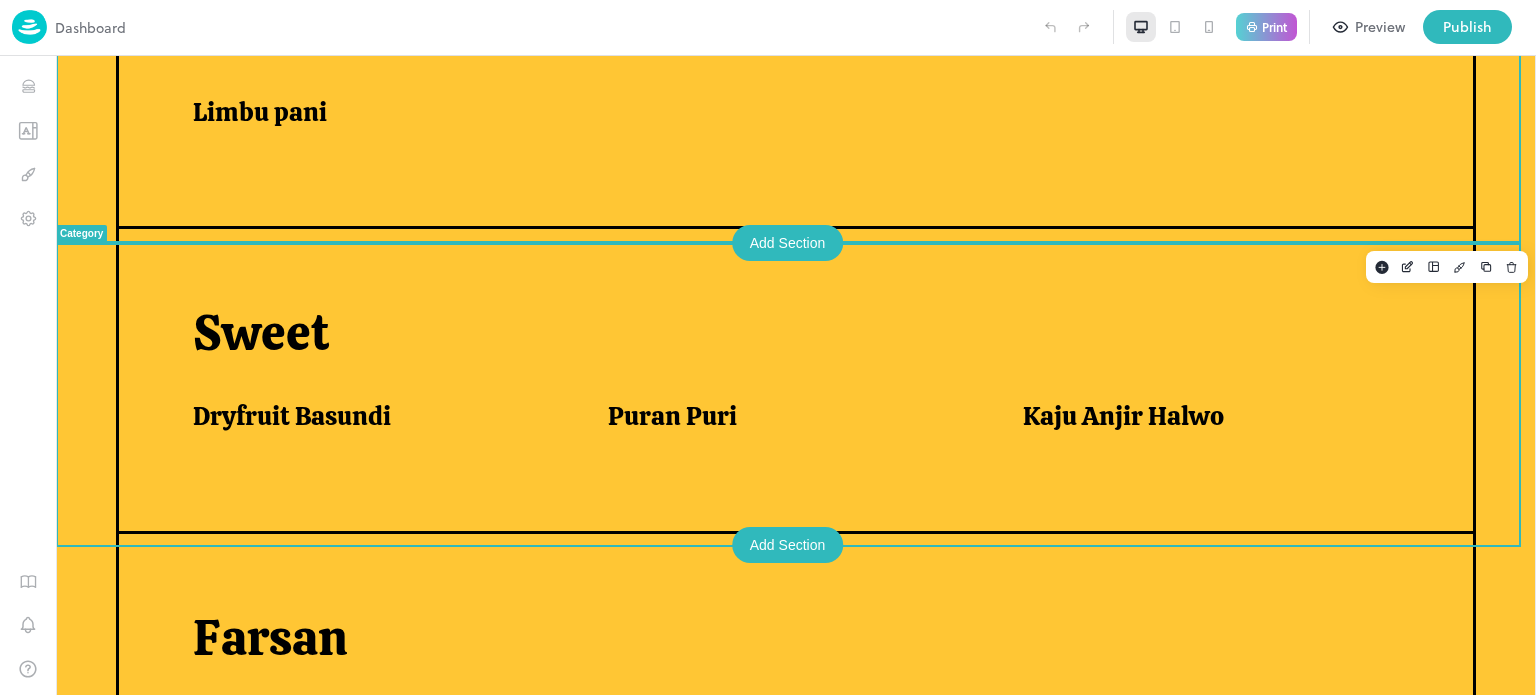 scroll, scrollTop: 683, scrollLeft: 0, axis: vertical 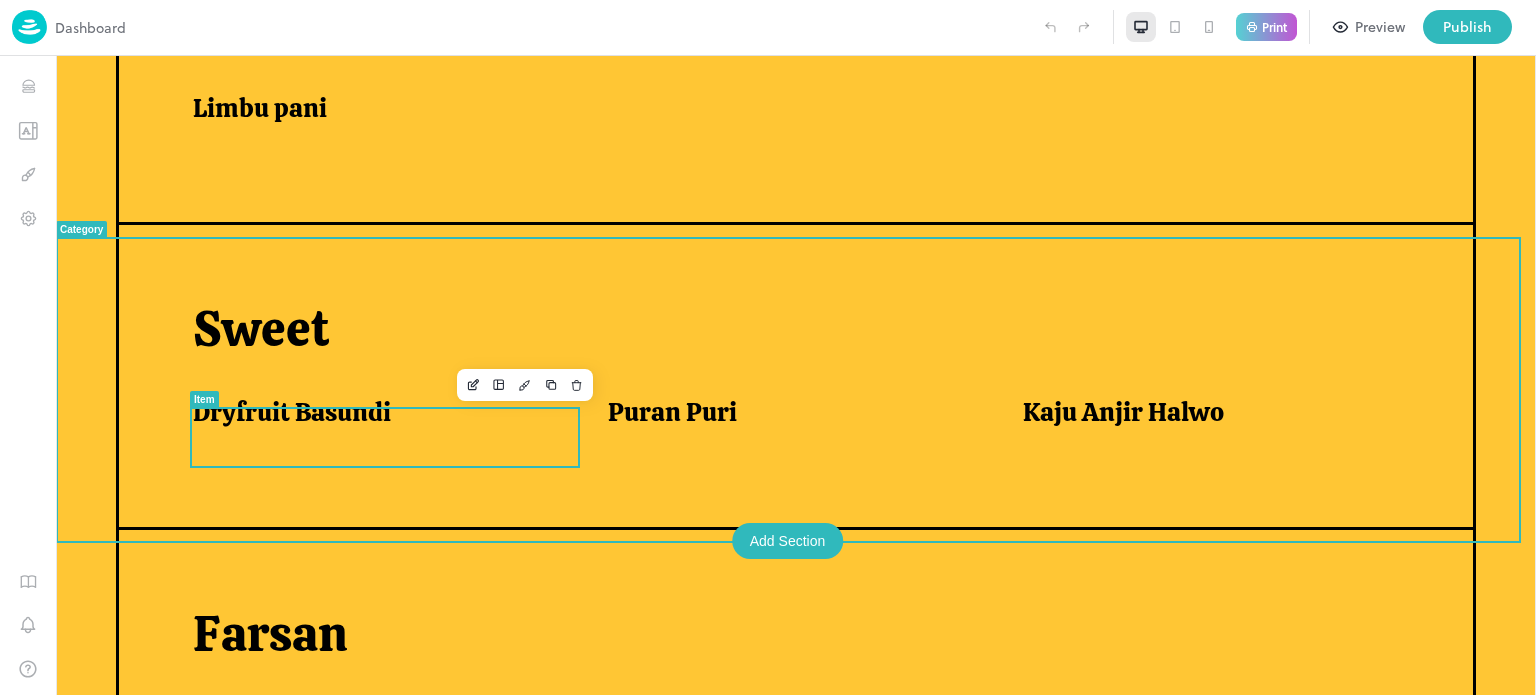 click on "Dryfruit Basundi" at bounding box center [292, 412] 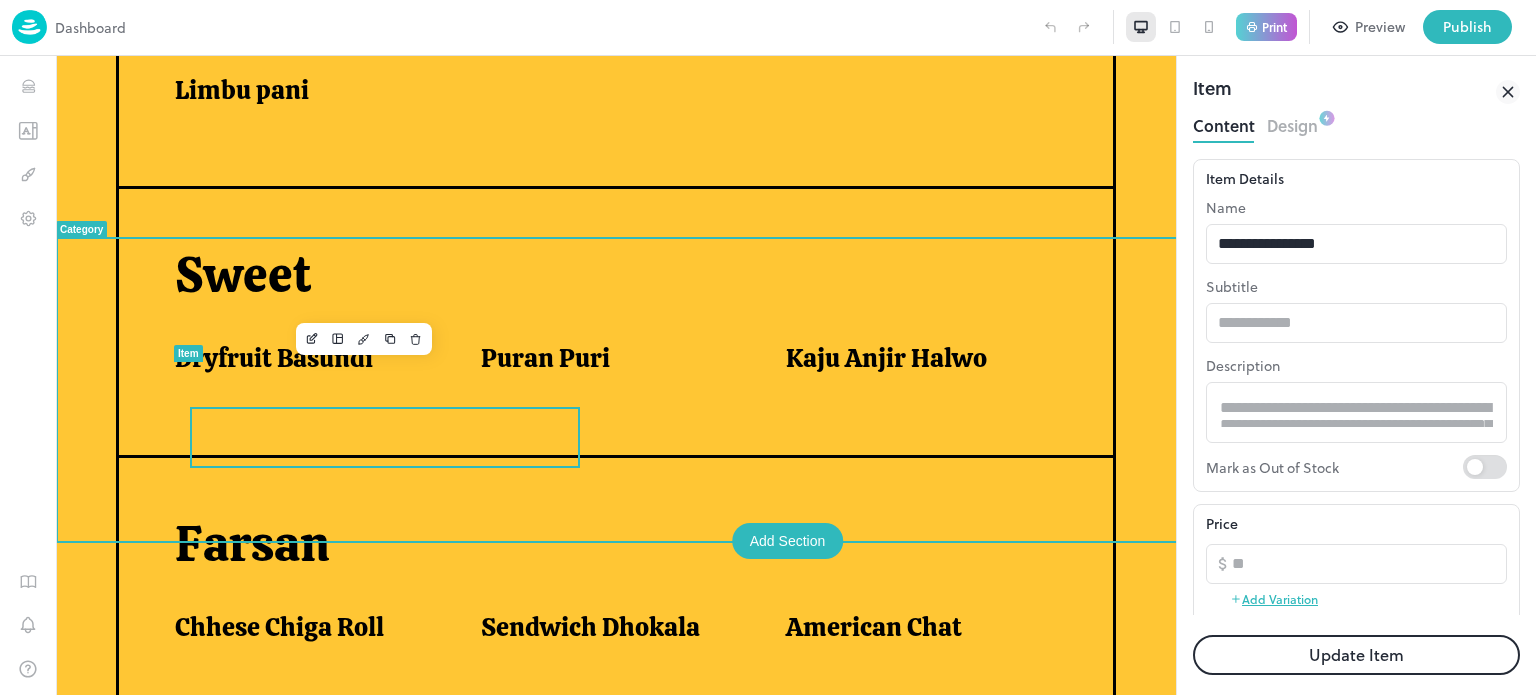 scroll, scrollTop: 716, scrollLeft: 0, axis: vertical 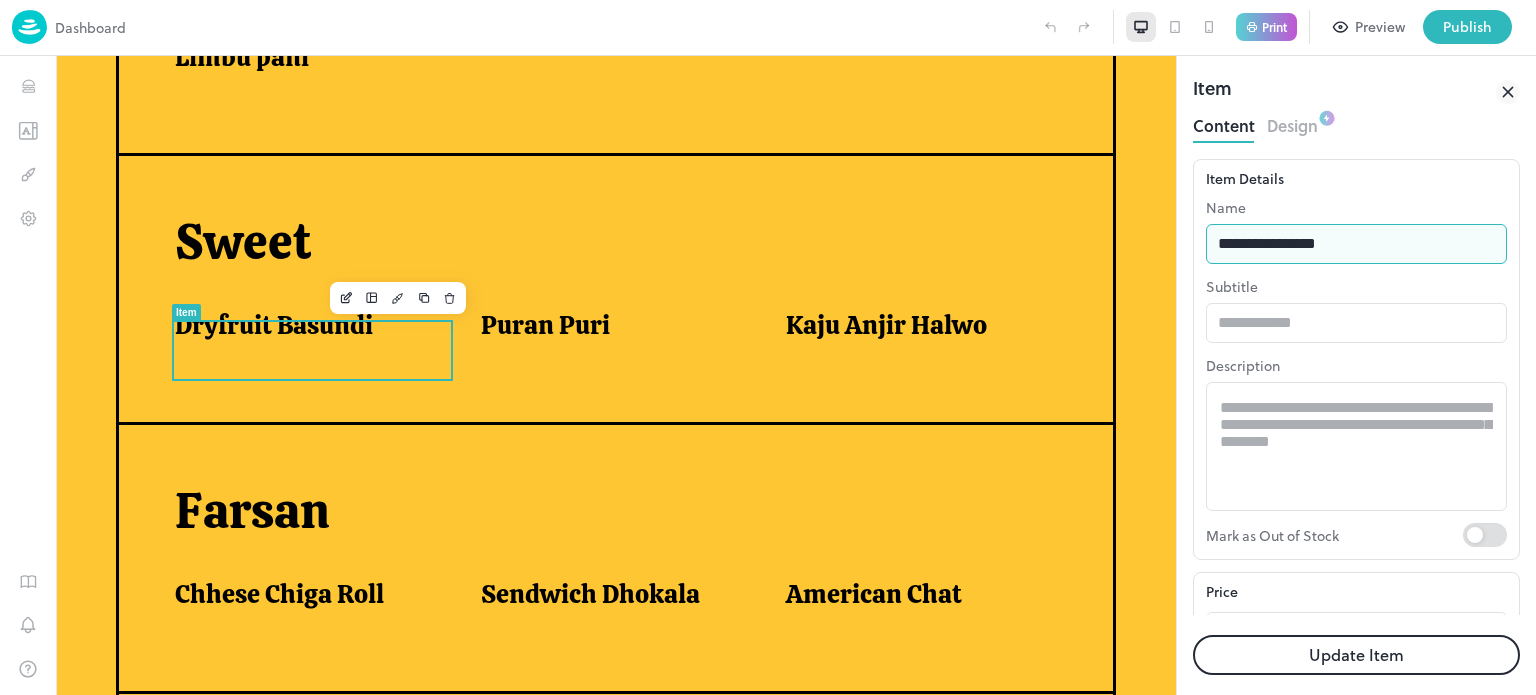 click on "**********" at bounding box center (1356, 244) 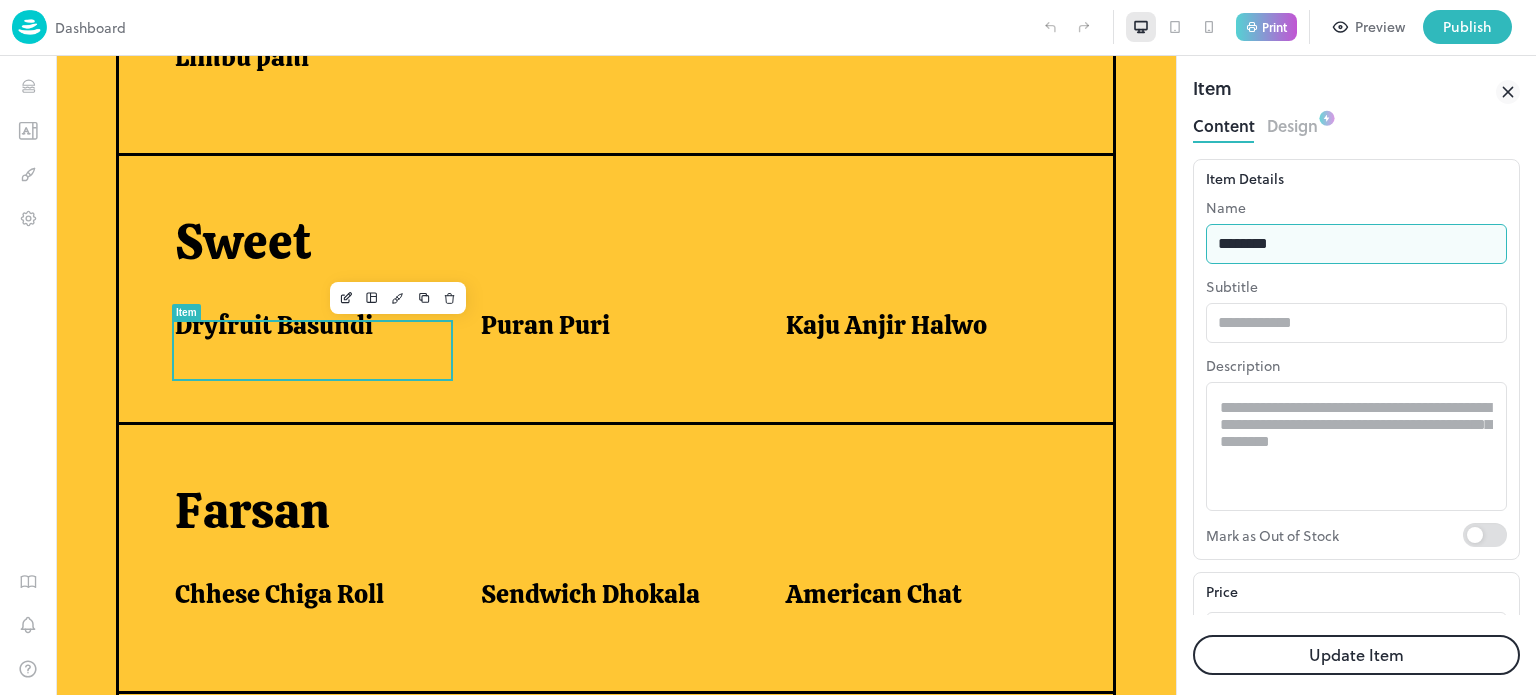 type on "**********" 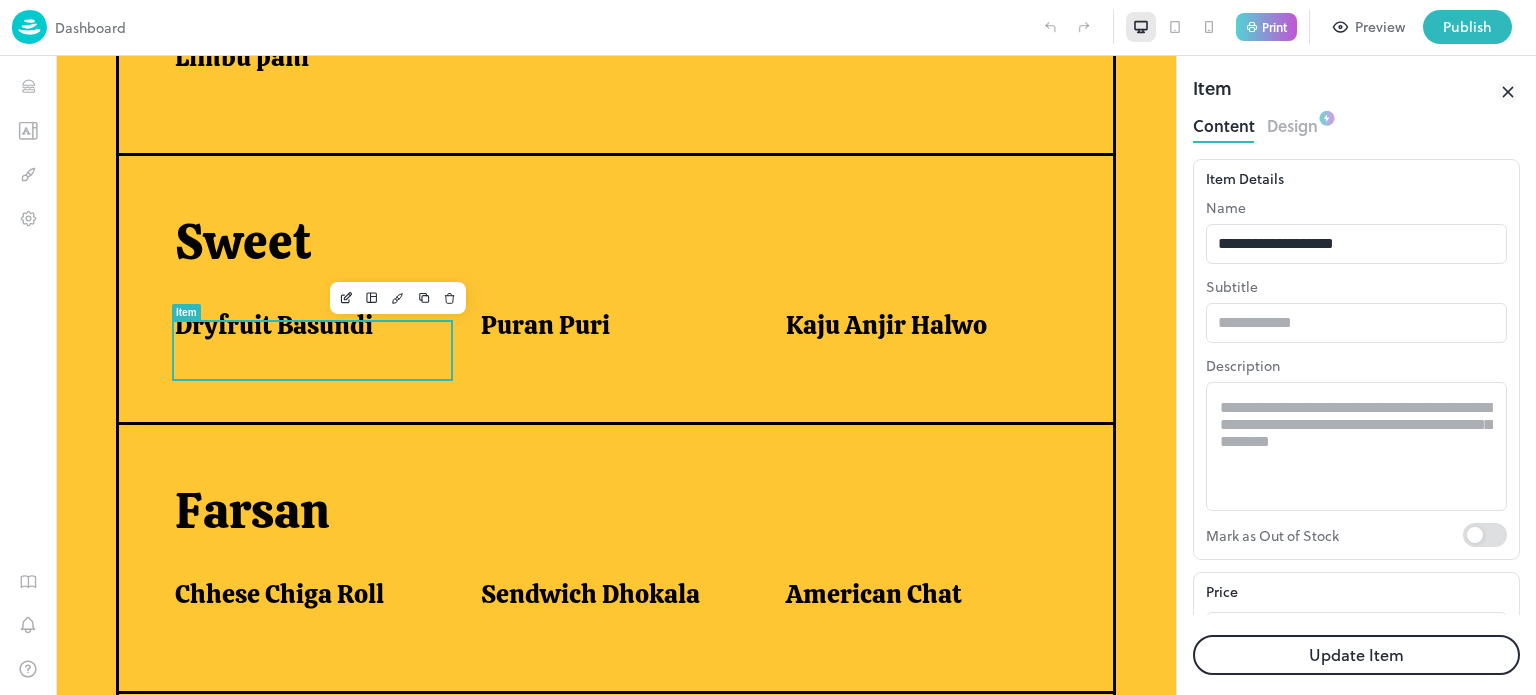 click on "Update Item" at bounding box center [1356, 655] 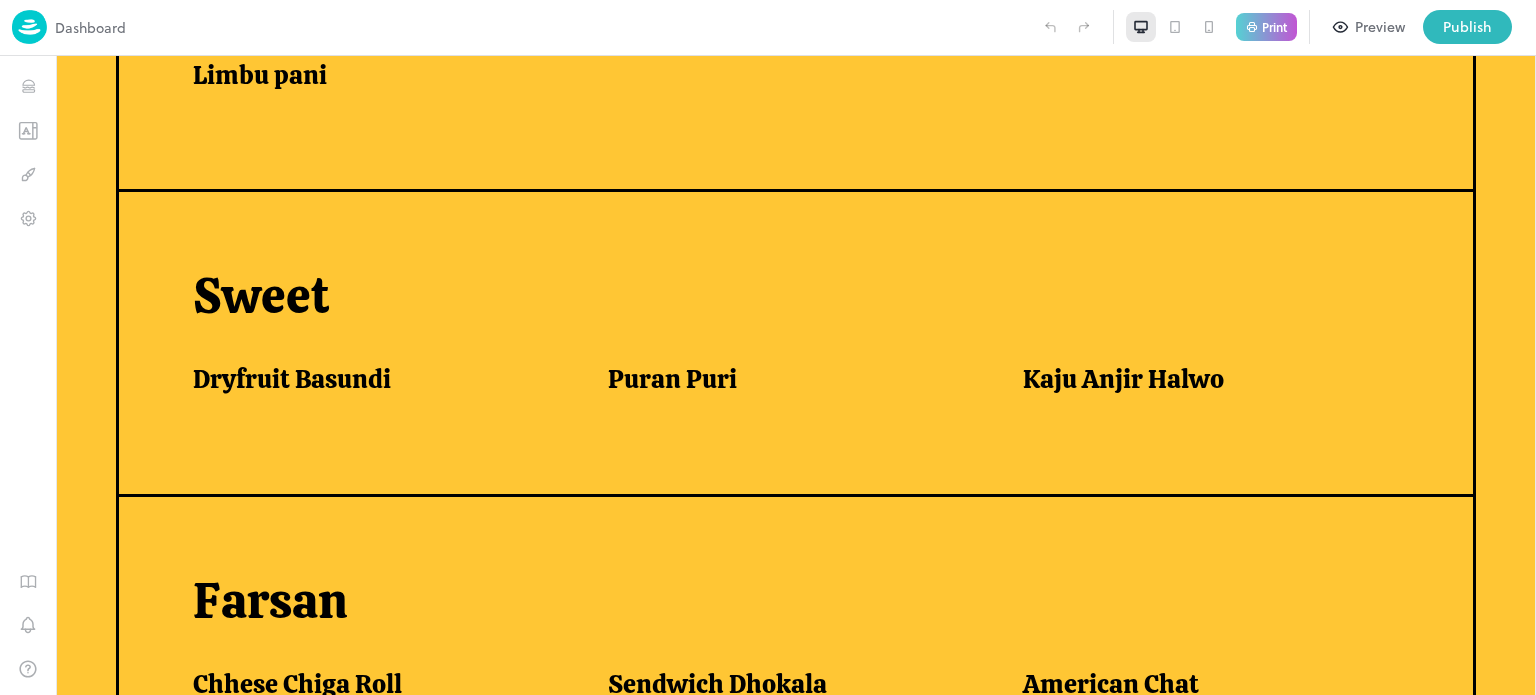 scroll, scrollTop: 683, scrollLeft: 0, axis: vertical 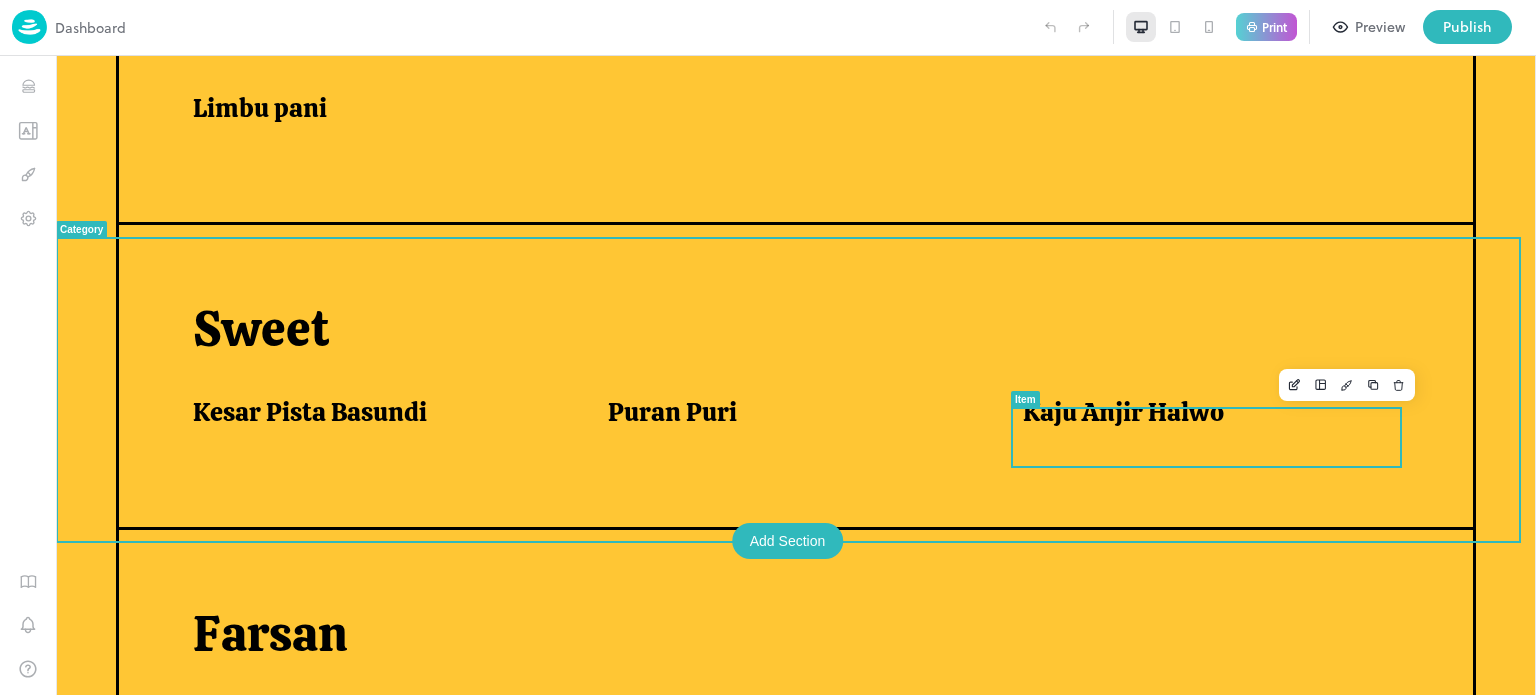 click on "Kaju Anjir Halwo" at bounding box center (1206, 417) 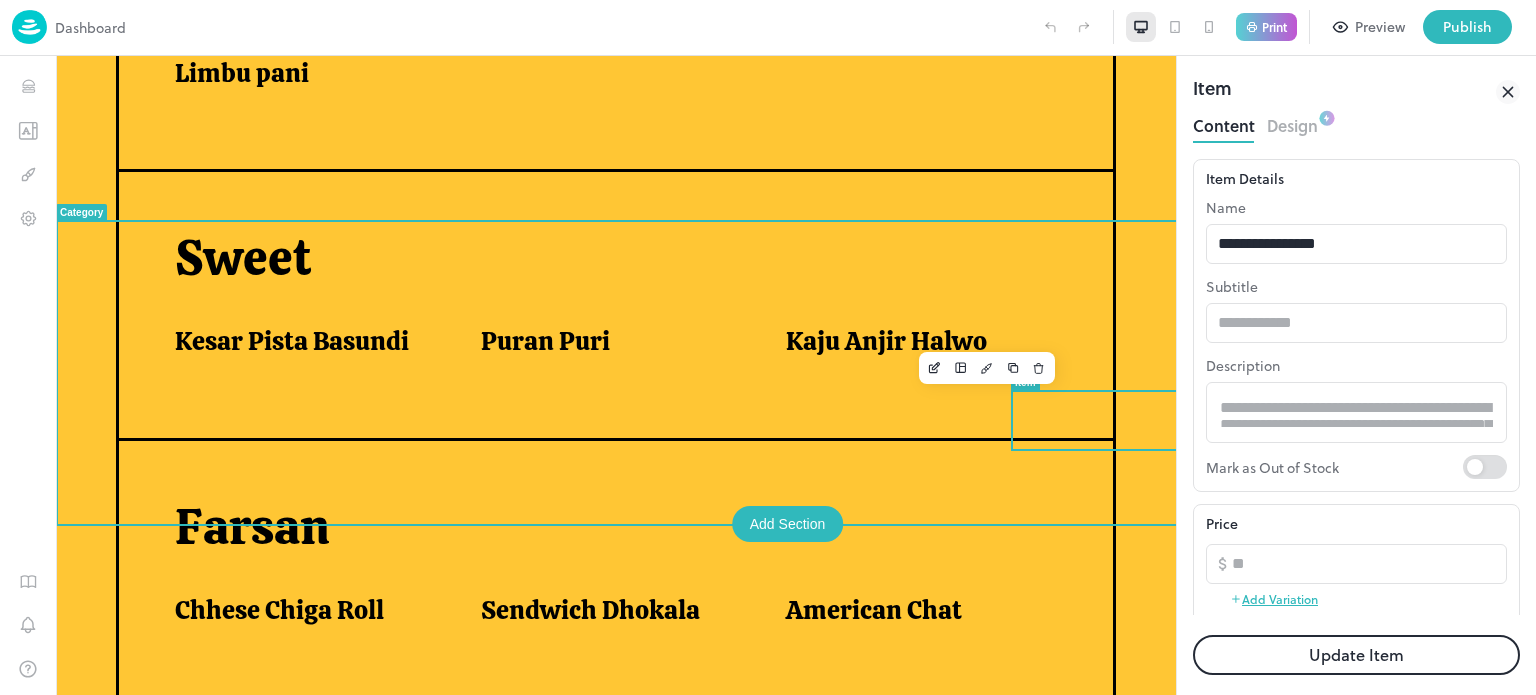 scroll, scrollTop: 0, scrollLeft: 0, axis: both 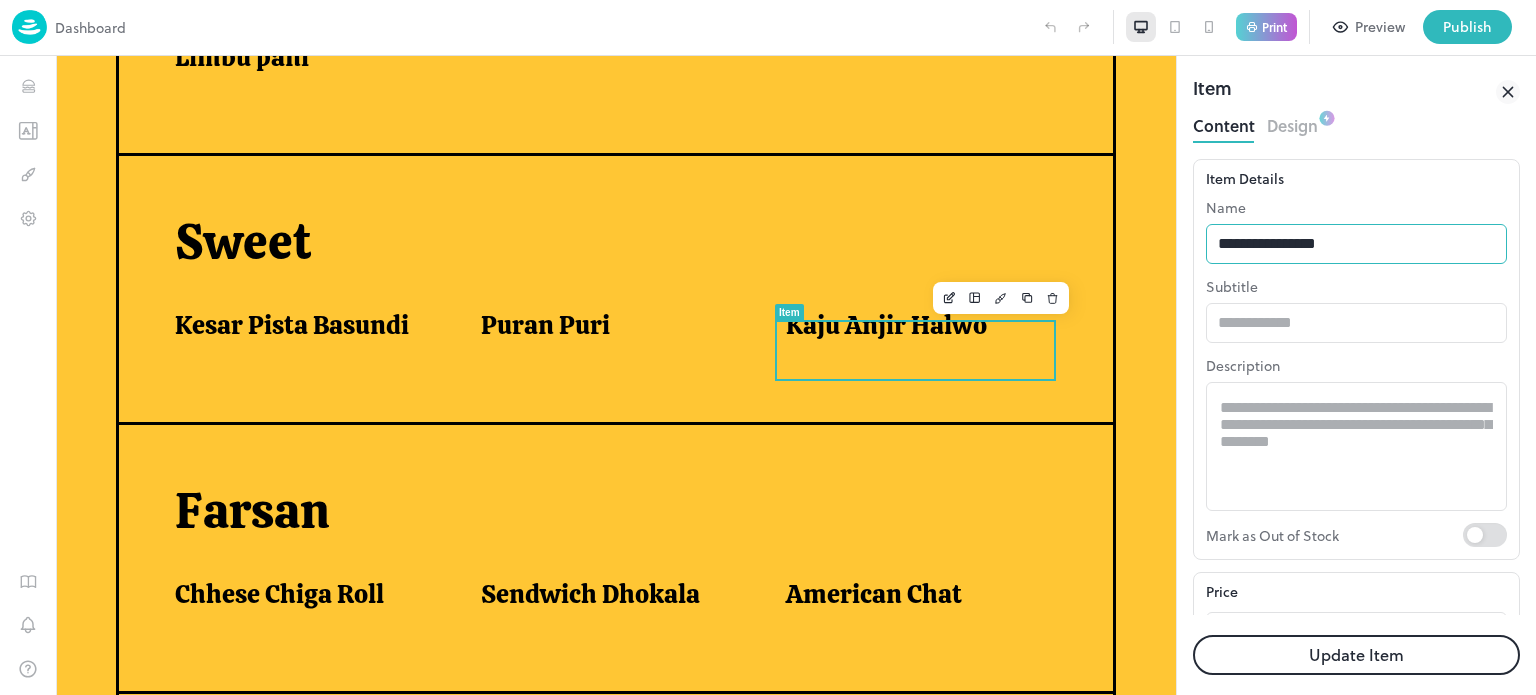 click on "**********" at bounding box center [1356, 244] 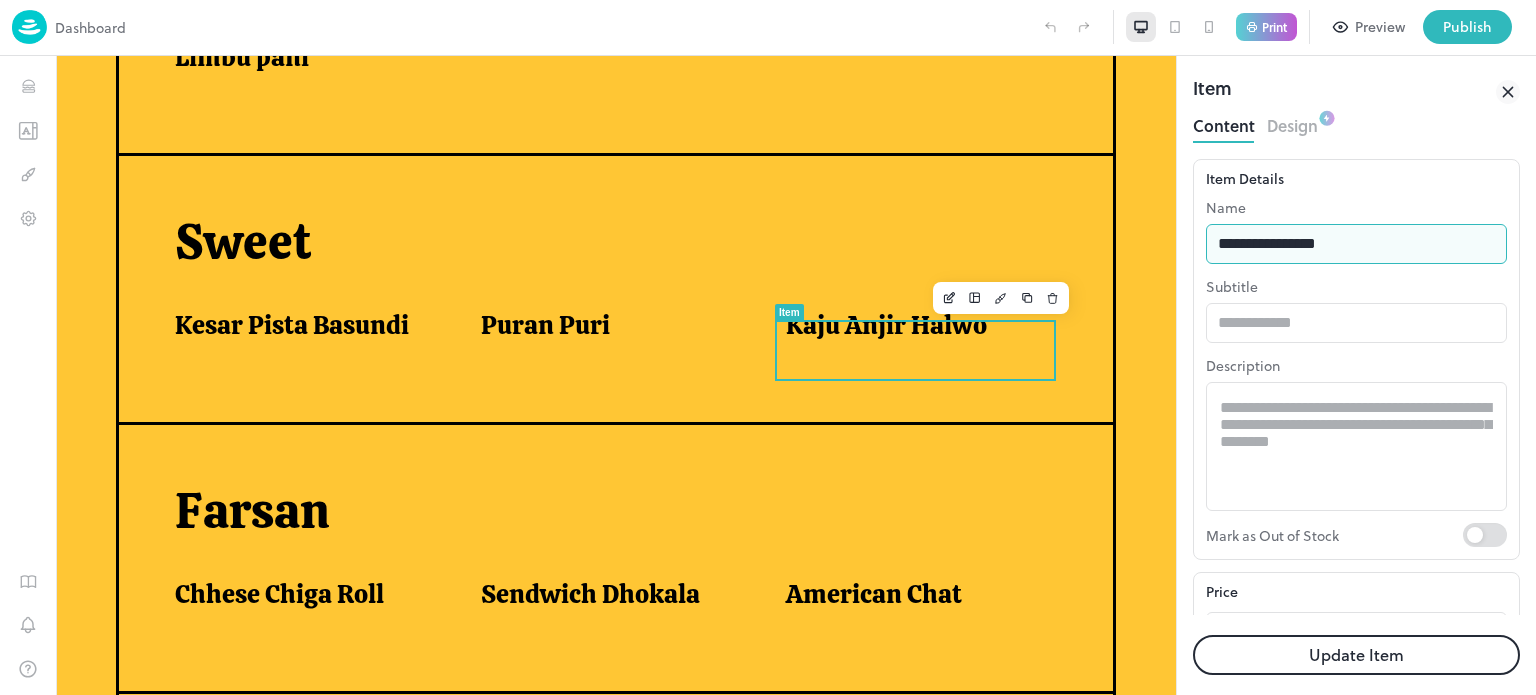 click on "**********" at bounding box center [1356, 244] 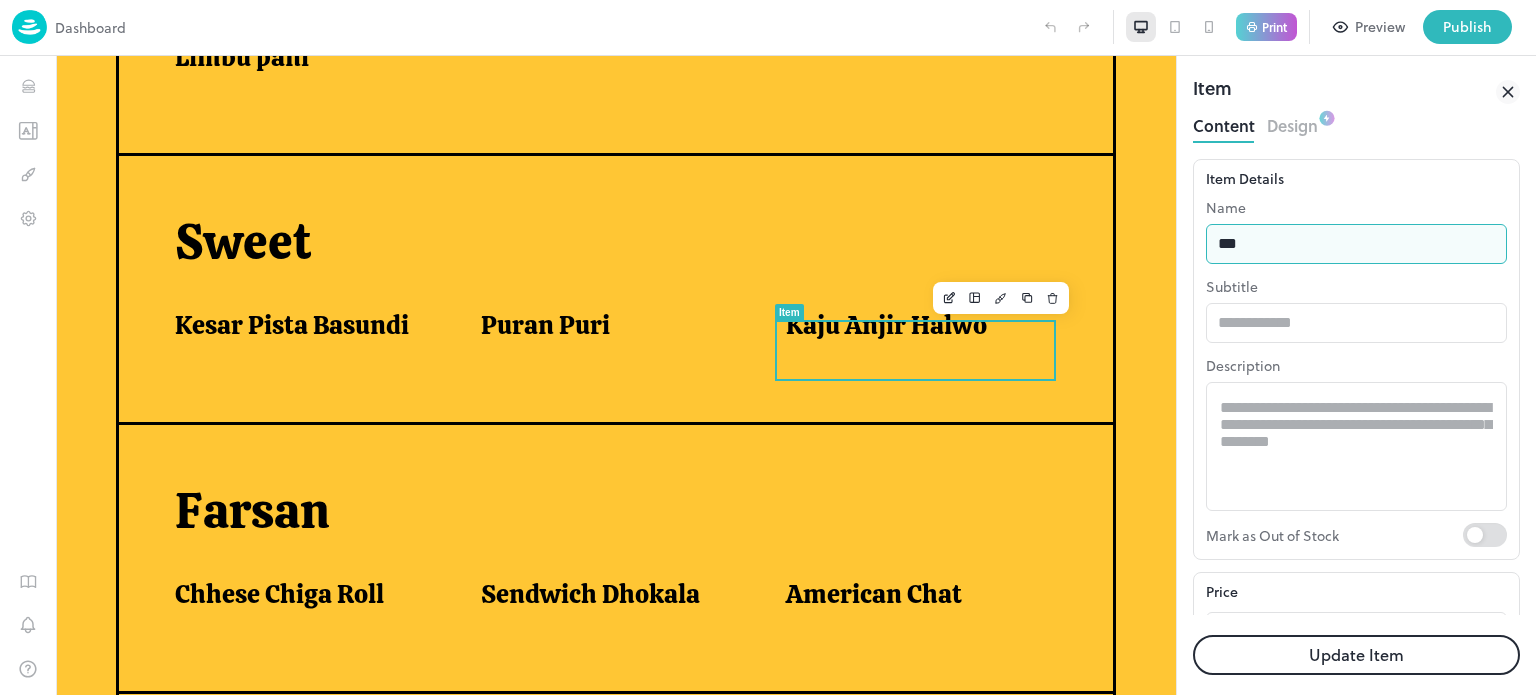 type on "**********" 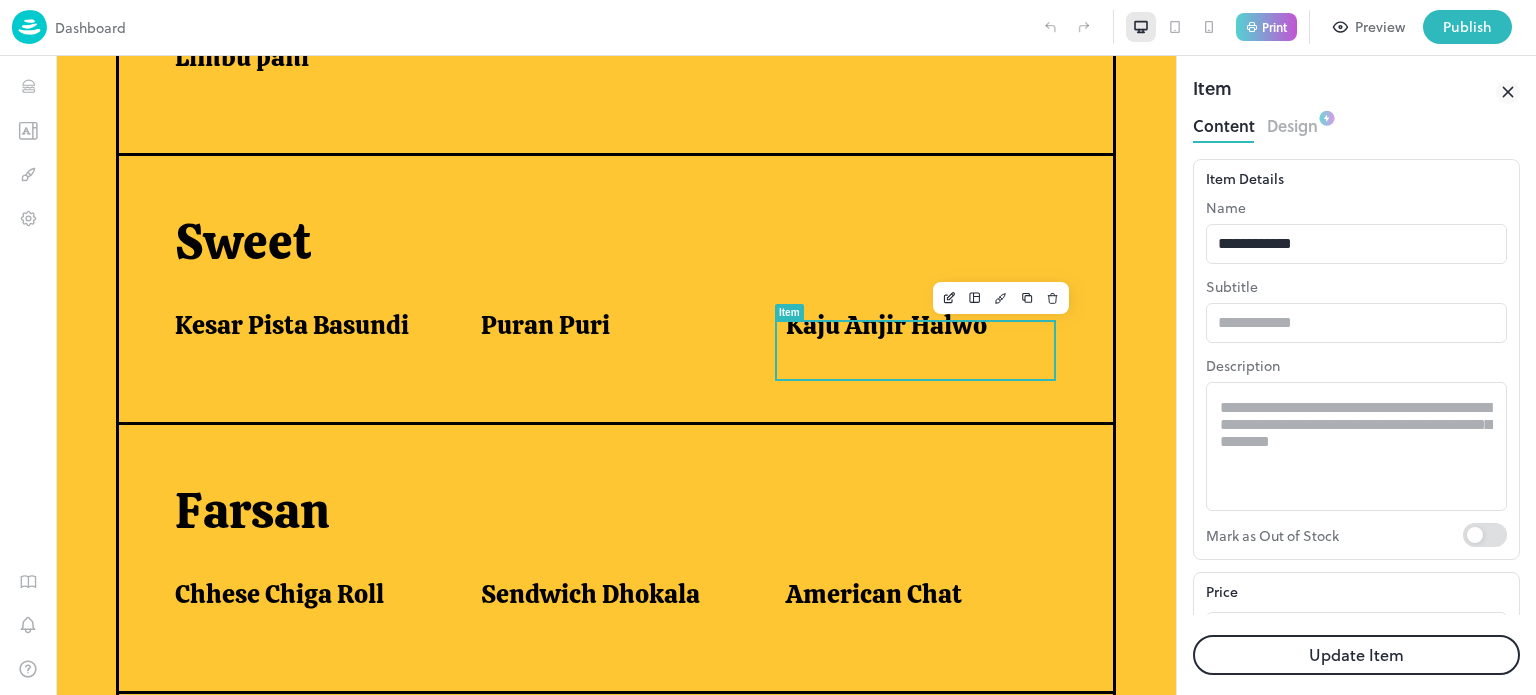 click on "Update Item" at bounding box center (1356, 655) 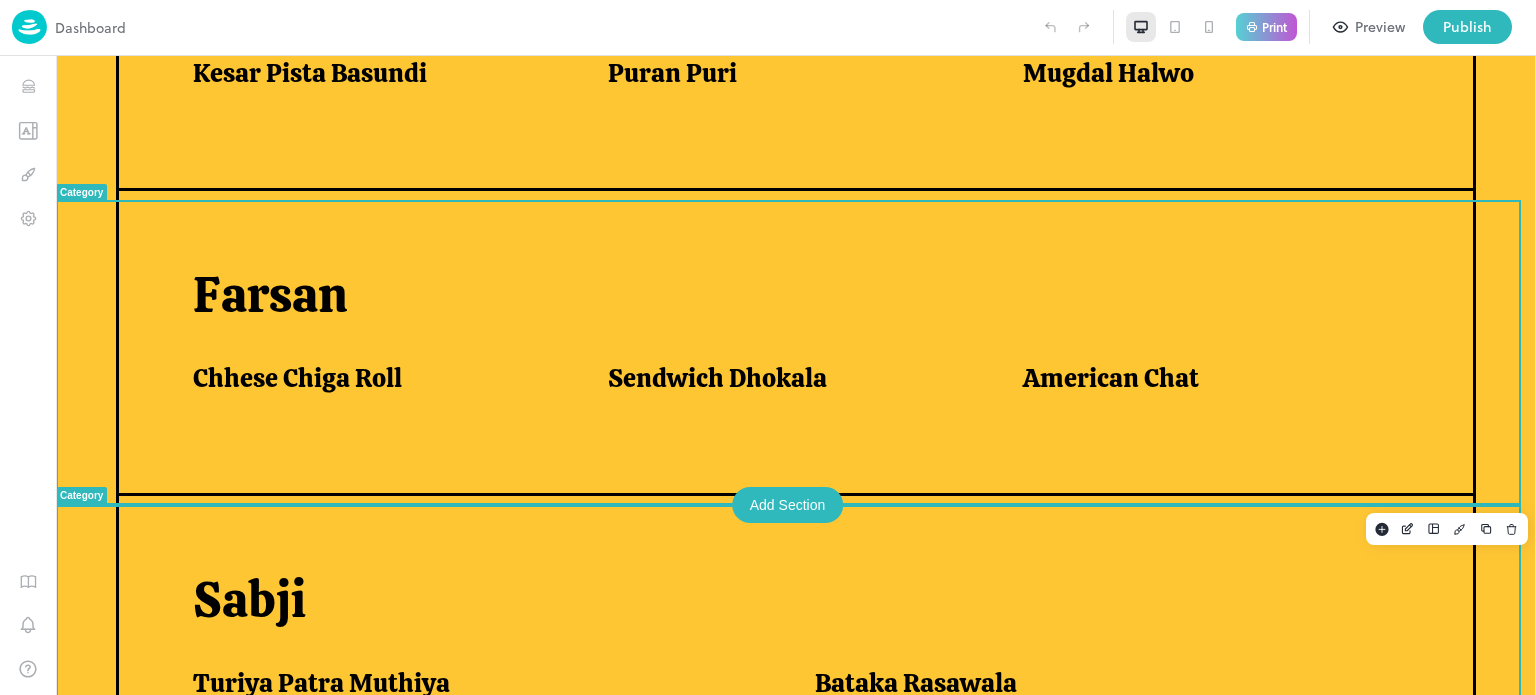 scroll, scrollTop: 1028, scrollLeft: 0, axis: vertical 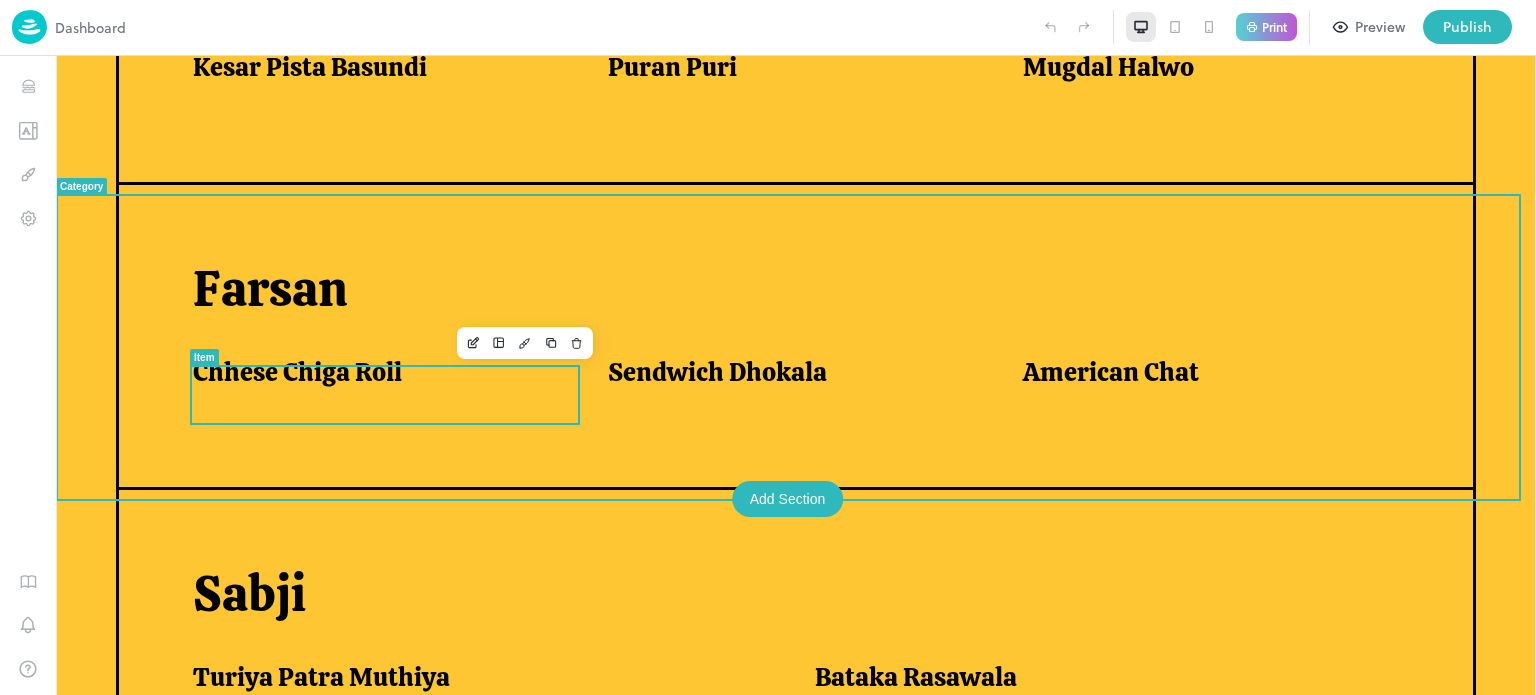 click on "Chhese Chiga Roll" at bounding box center (297, 372) 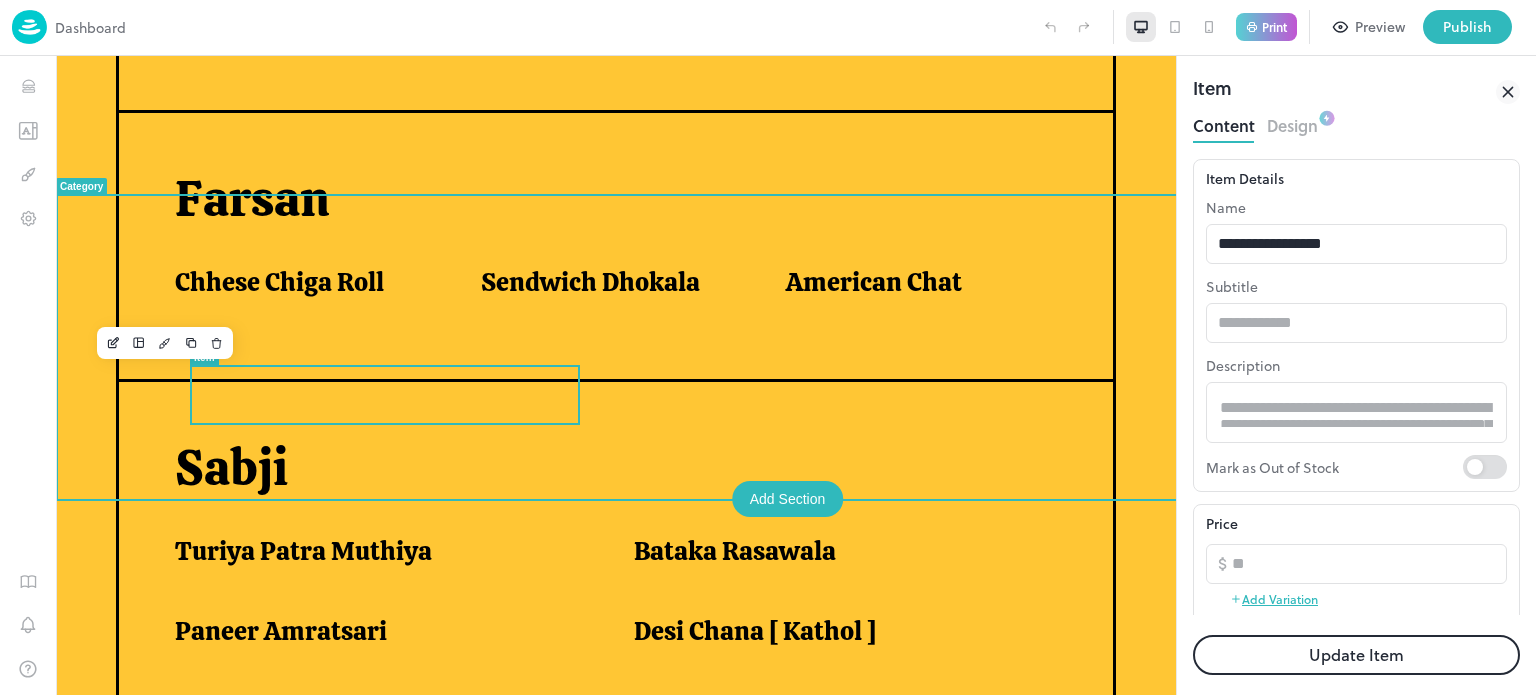 scroll, scrollTop: 0, scrollLeft: 0, axis: both 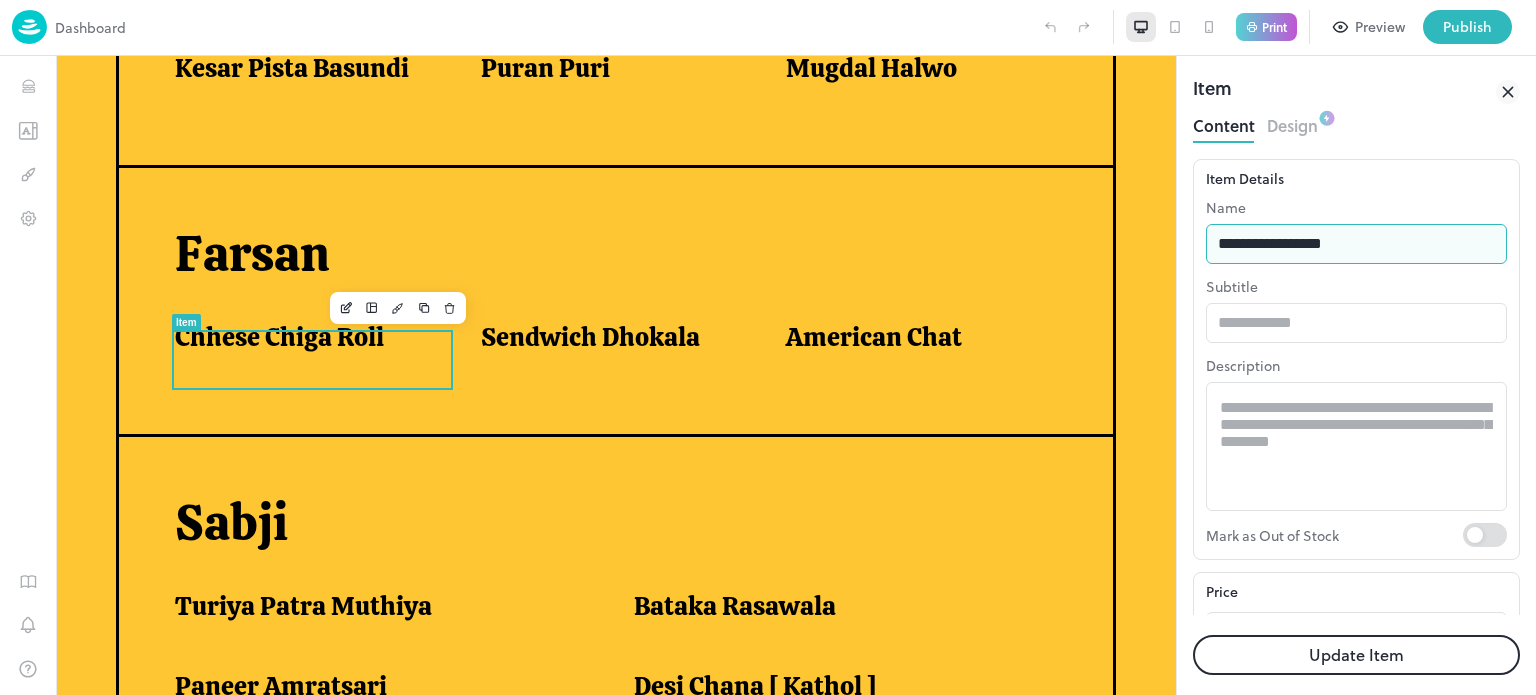 click on "**********" at bounding box center (1356, 244) 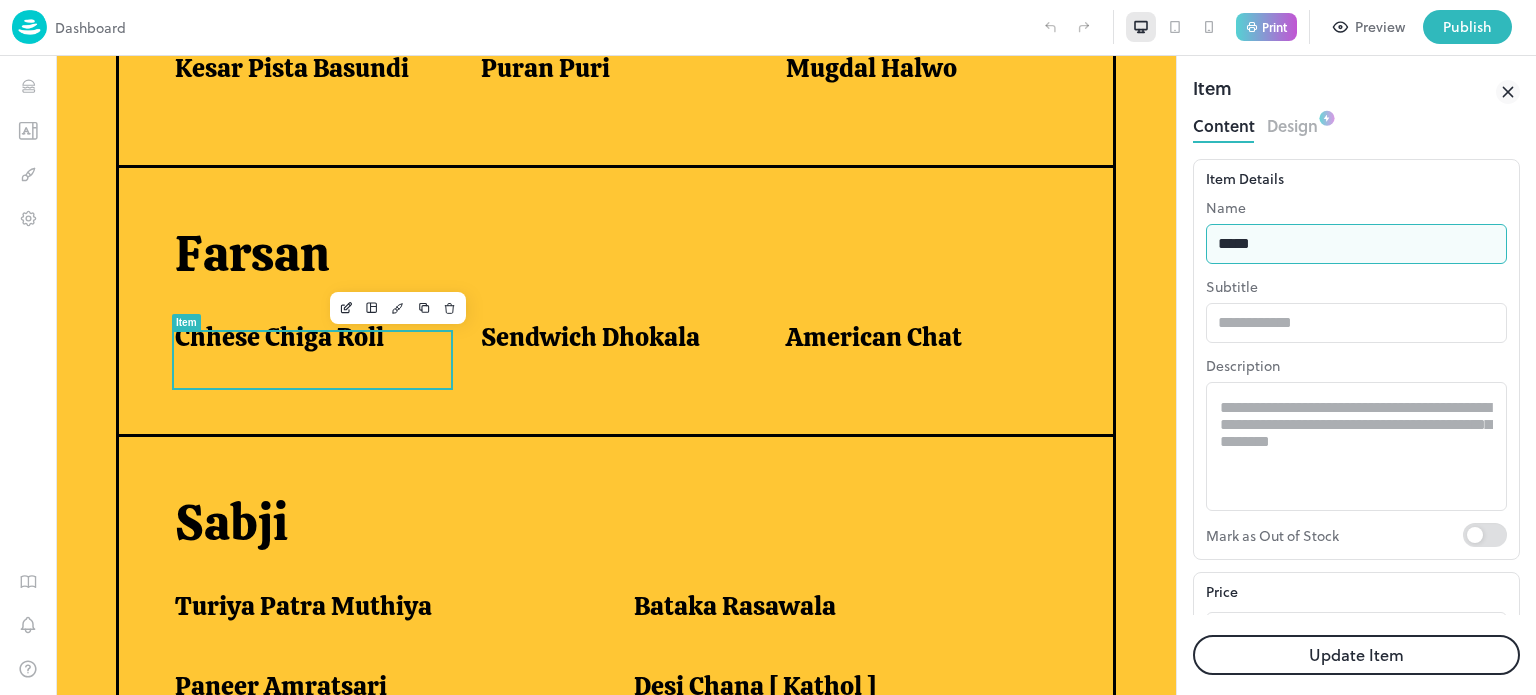 type on "**********" 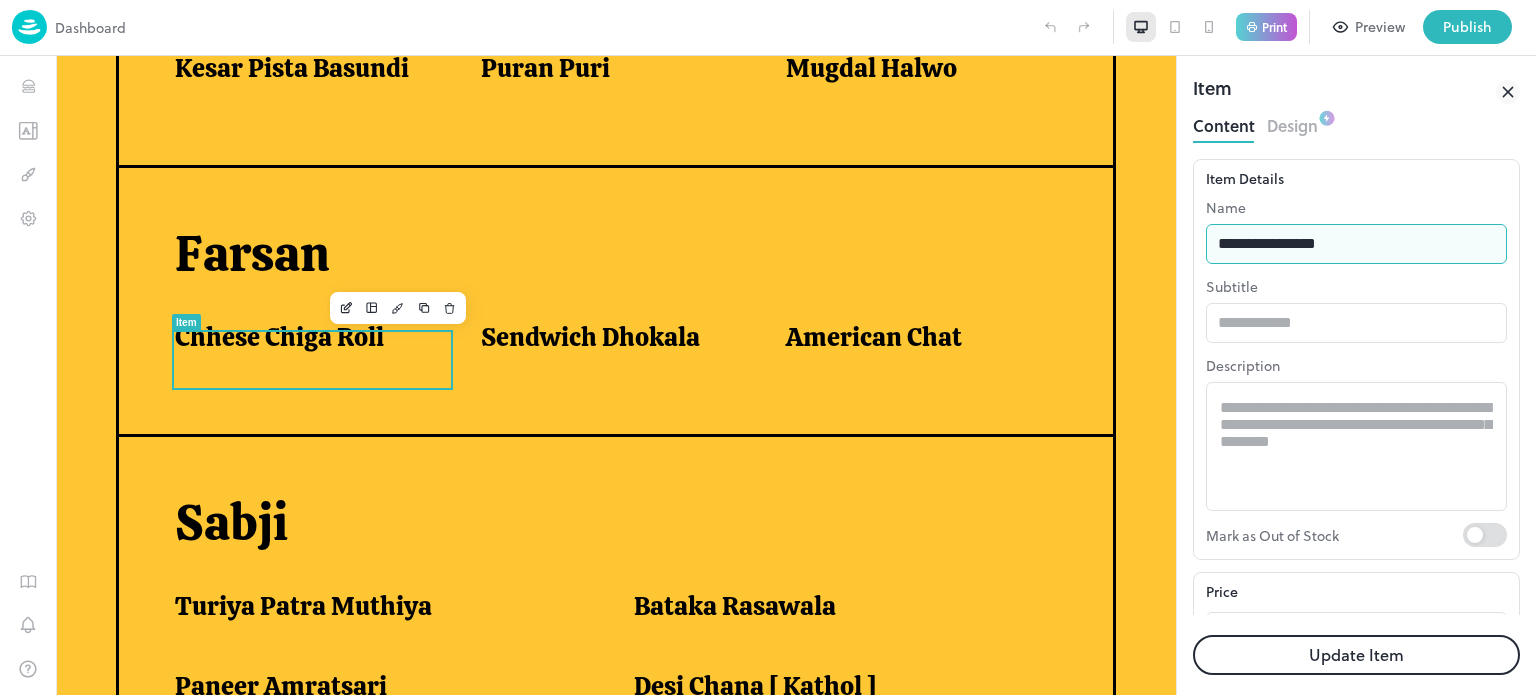 click on "Update Item" at bounding box center [1356, 655] 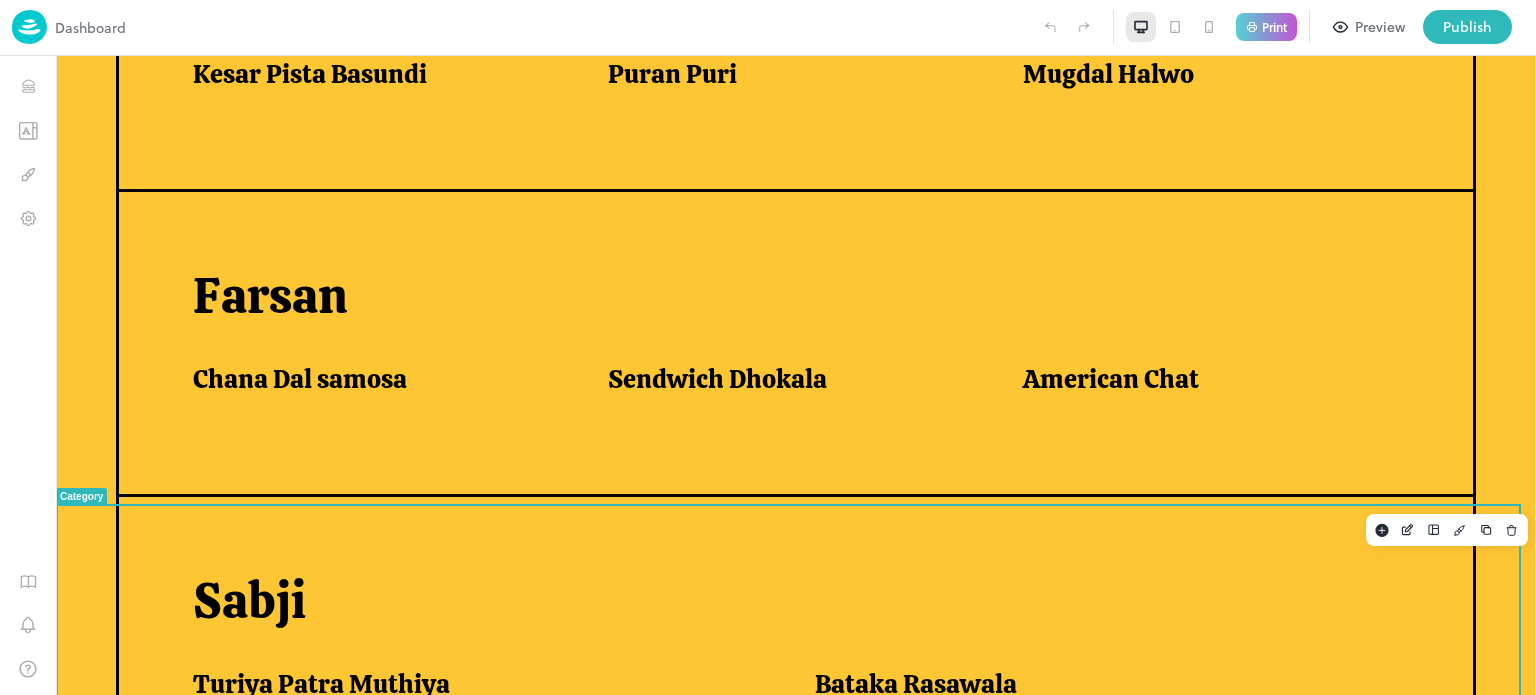 scroll, scrollTop: 1028, scrollLeft: 0, axis: vertical 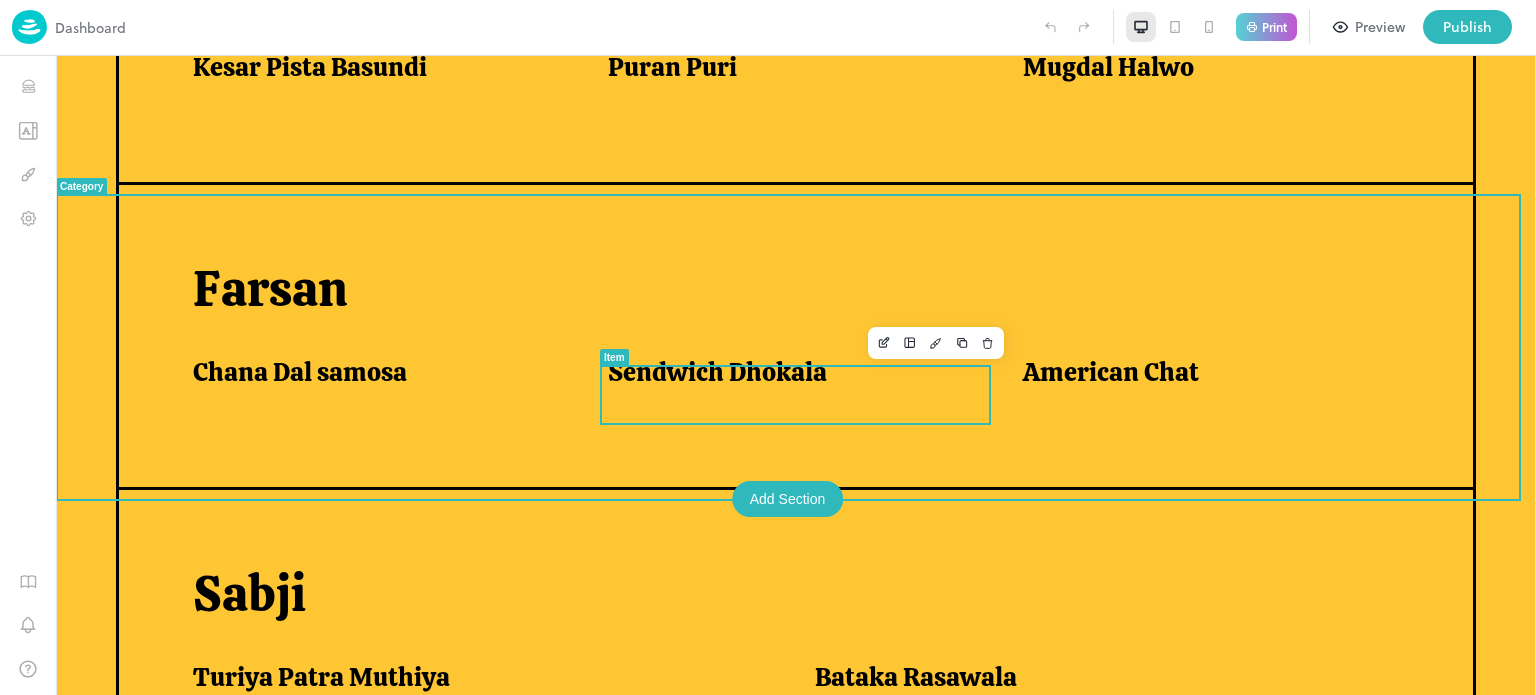 click at bounding box center (795, 424) 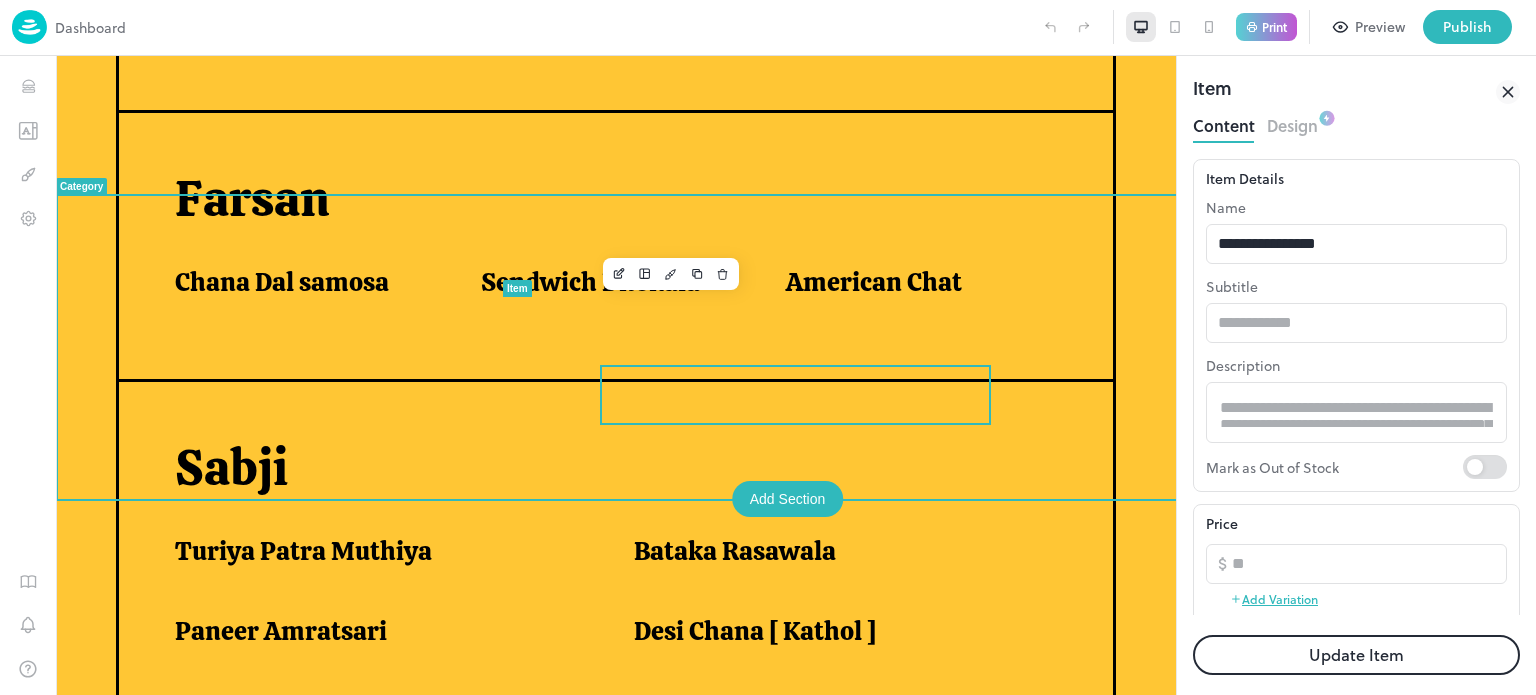 scroll, scrollTop: 0, scrollLeft: 0, axis: both 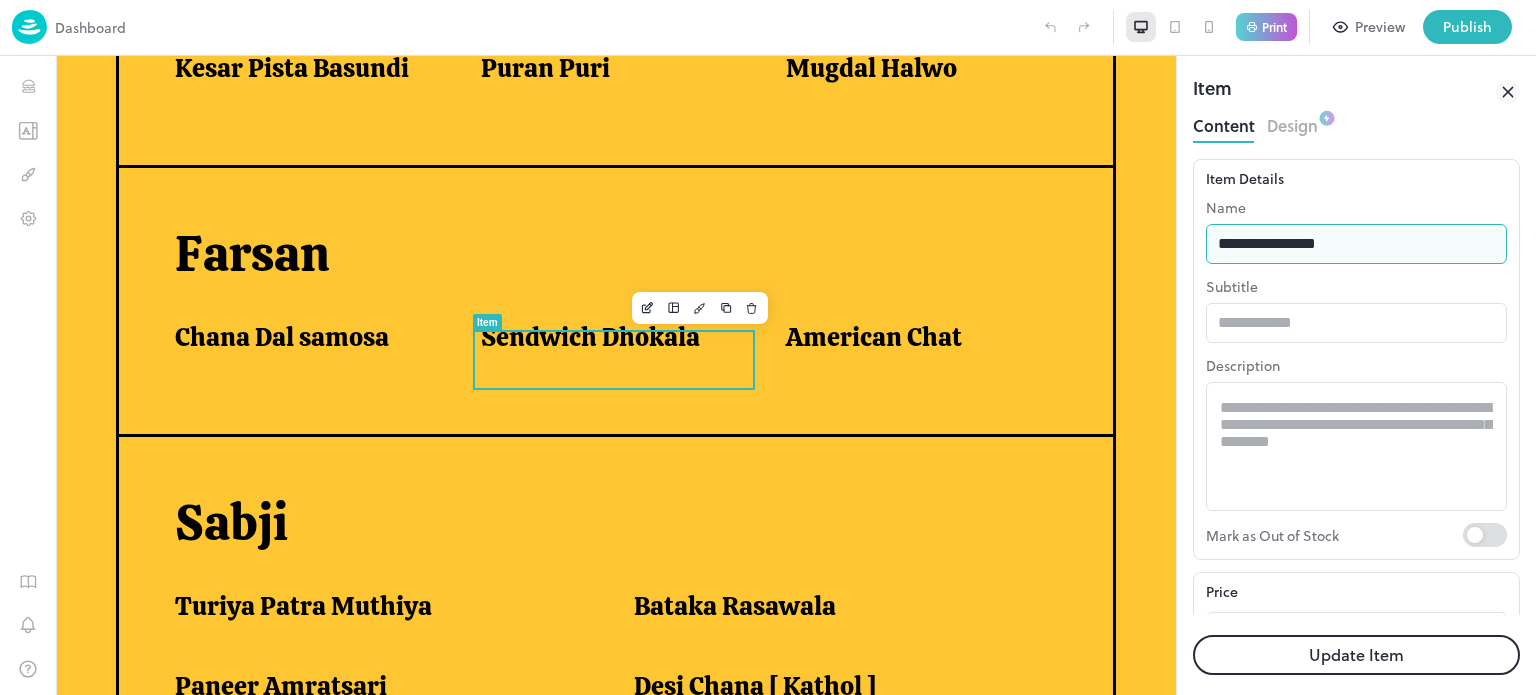 click on "**********" at bounding box center [1356, 244] 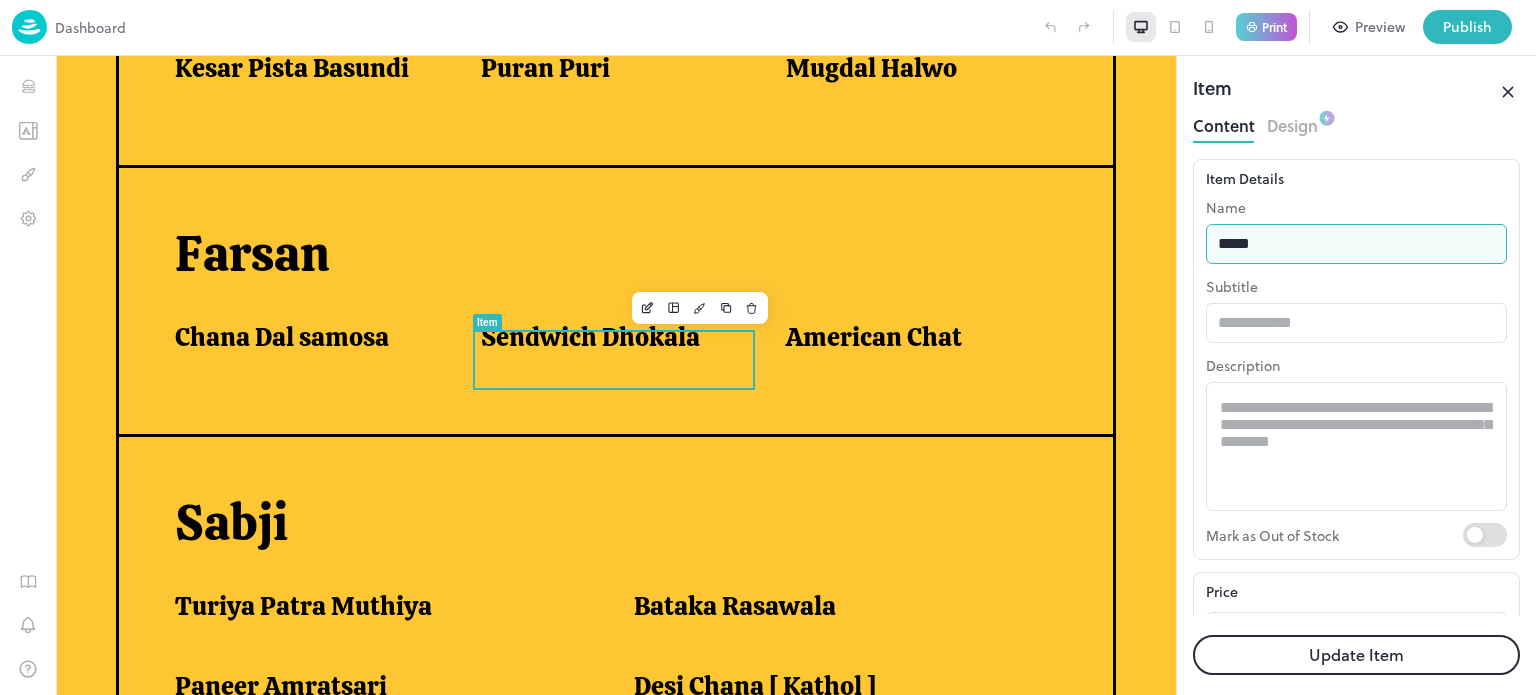 type on "**********" 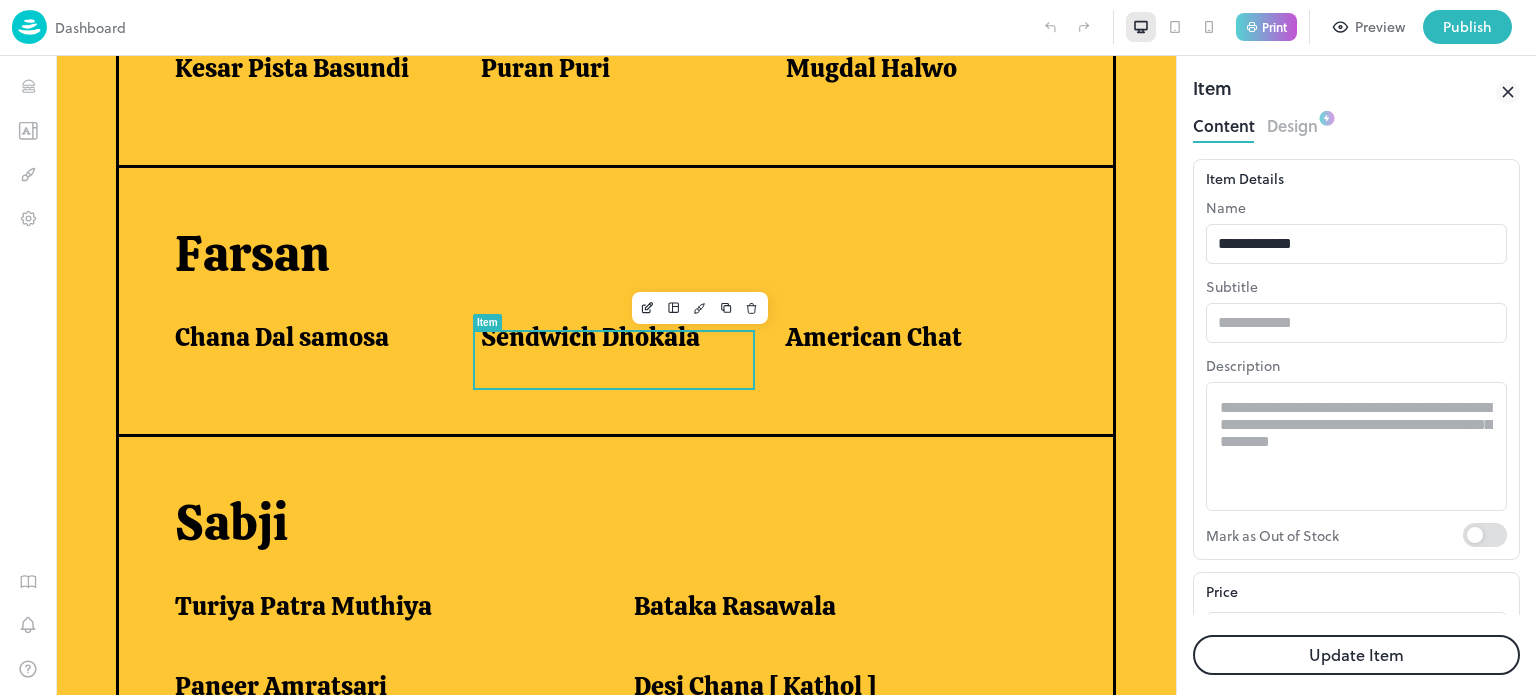 click on "Update Item" at bounding box center [1356, 655] 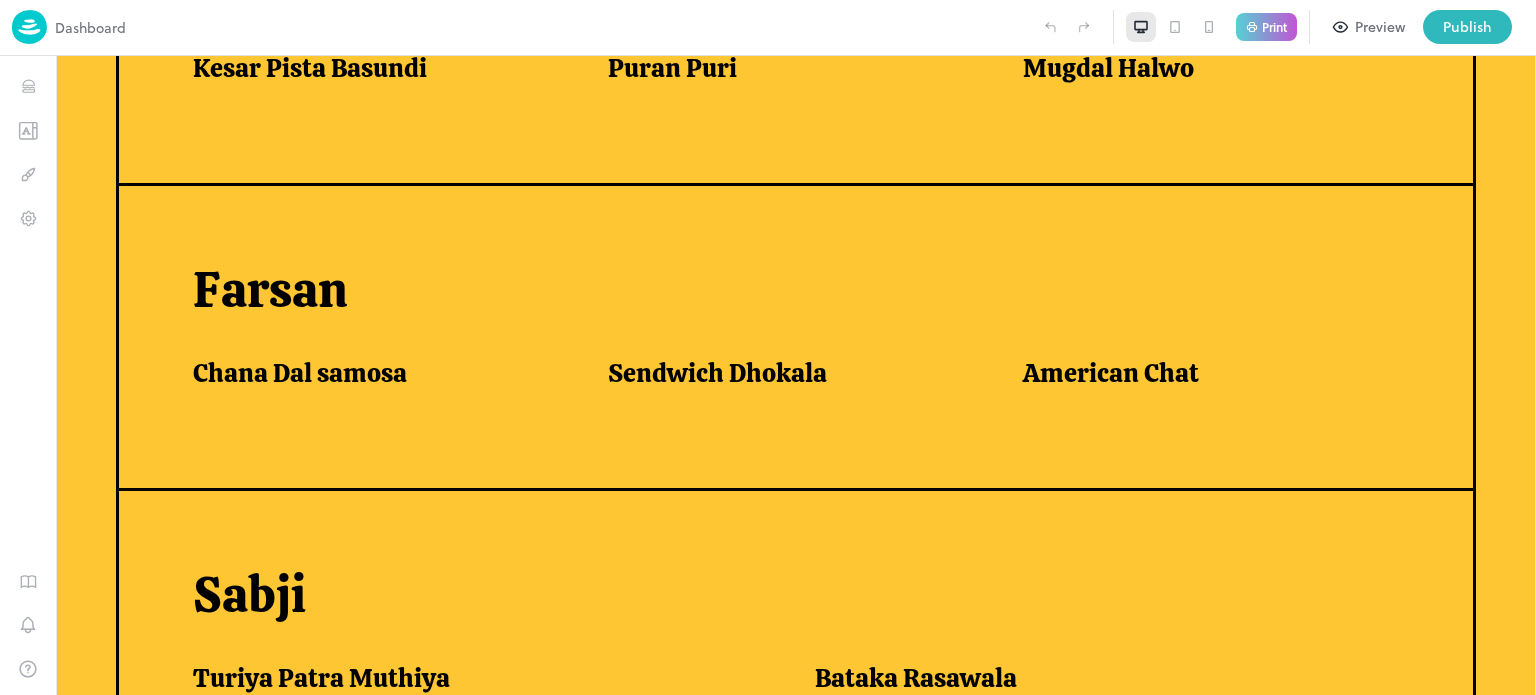 scroll, scrollTop: 1028, scrollLeft: 0, axis: vertical 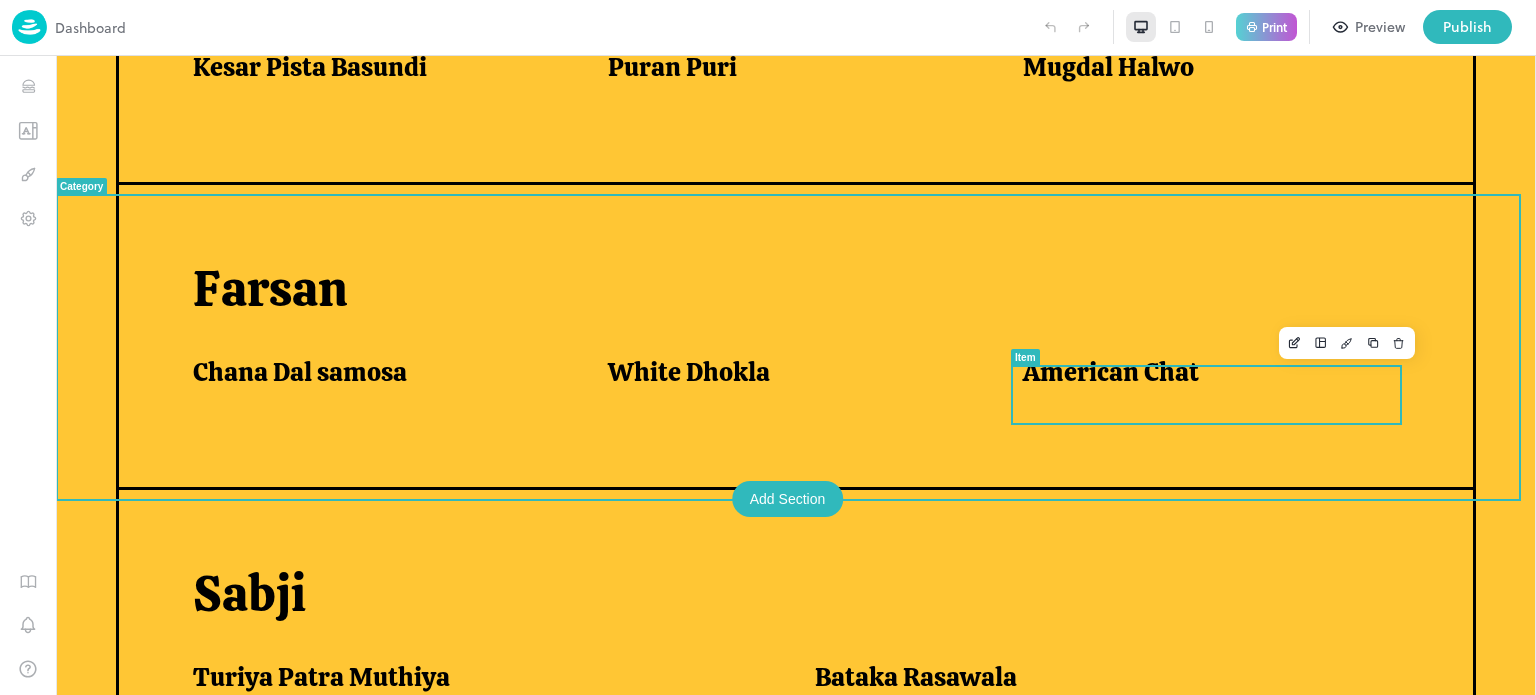 click on "American Chat" at bounding box center (1111, 372) 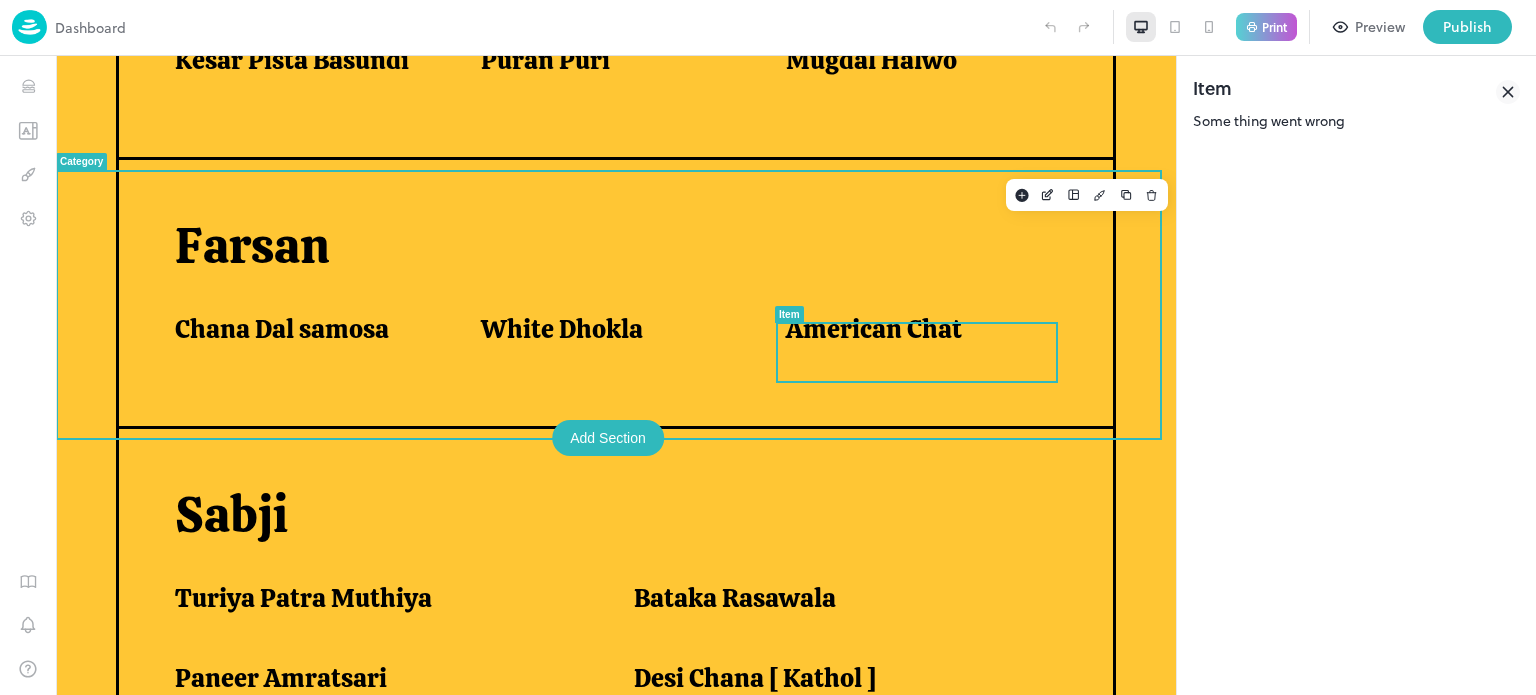 scroll, scrollTop: 973, scrollLeft: 0, axis: vertical 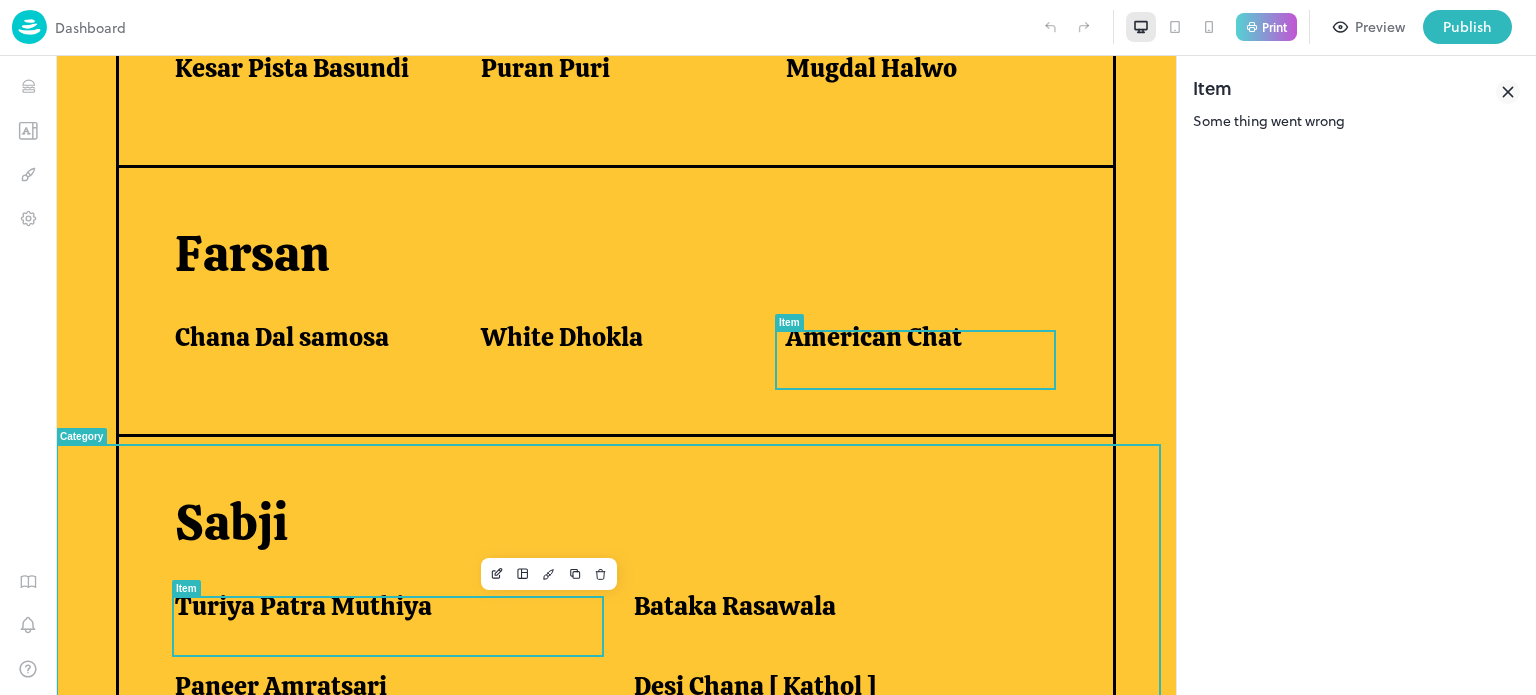 click on "Turiya Patra Muthiya" at bounding box center [303, 606] 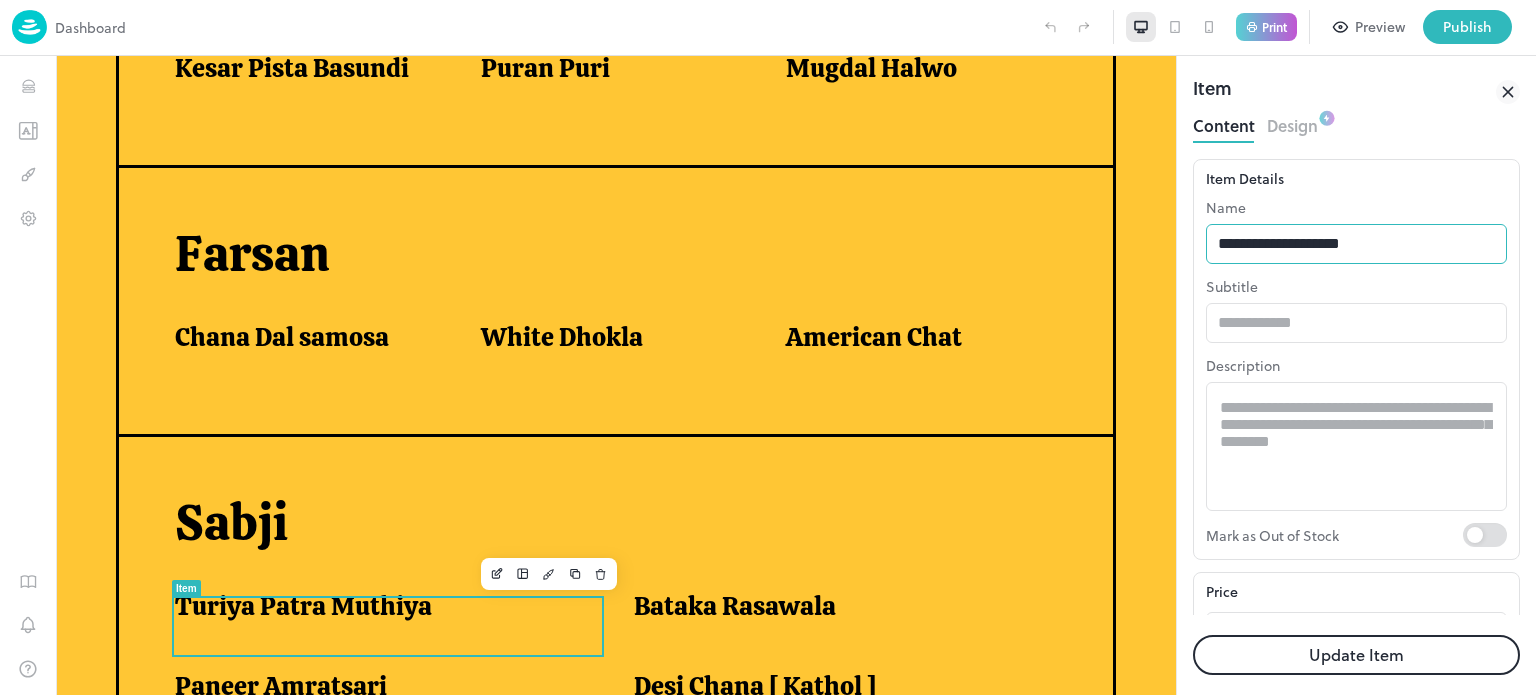 click on "**********" at bounding box center [1356, 244] 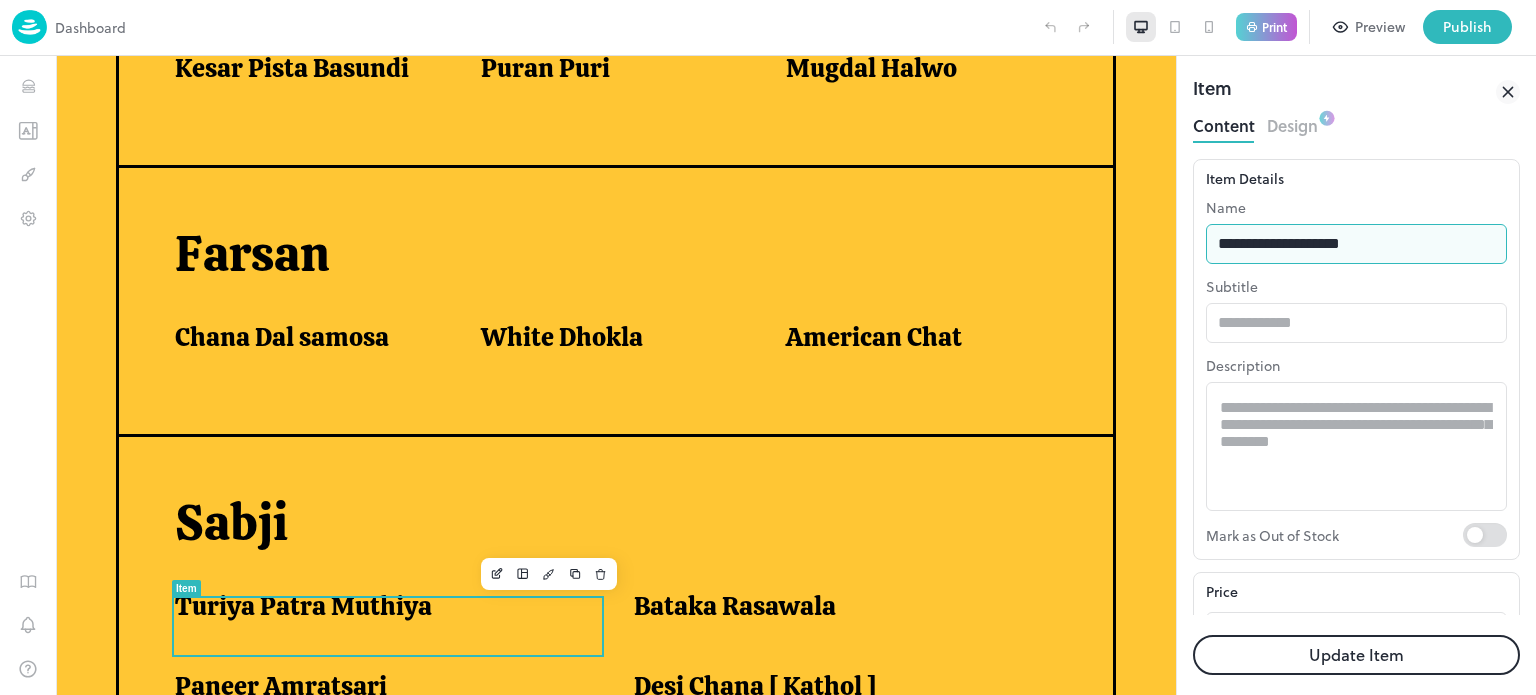 click on "**********" at bounding box center (1356, 244) 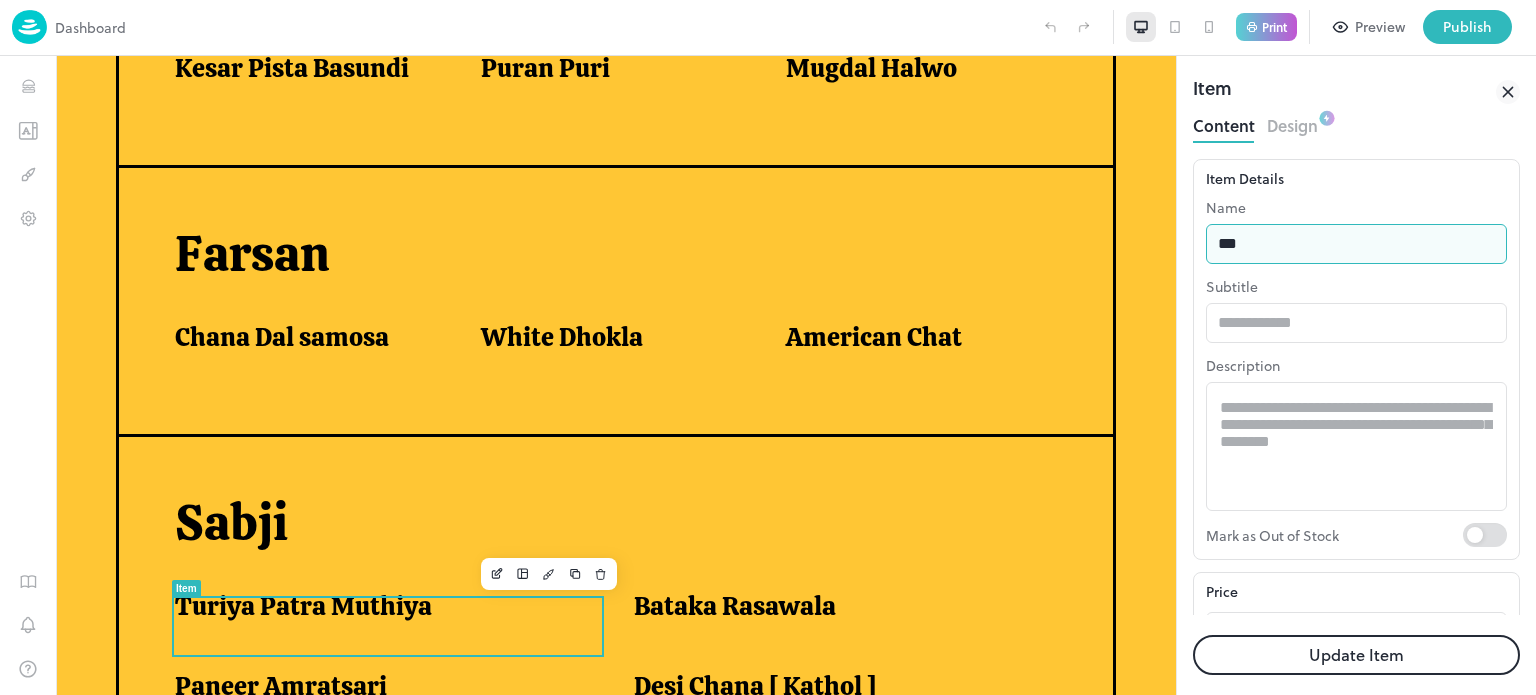 type on "**********" 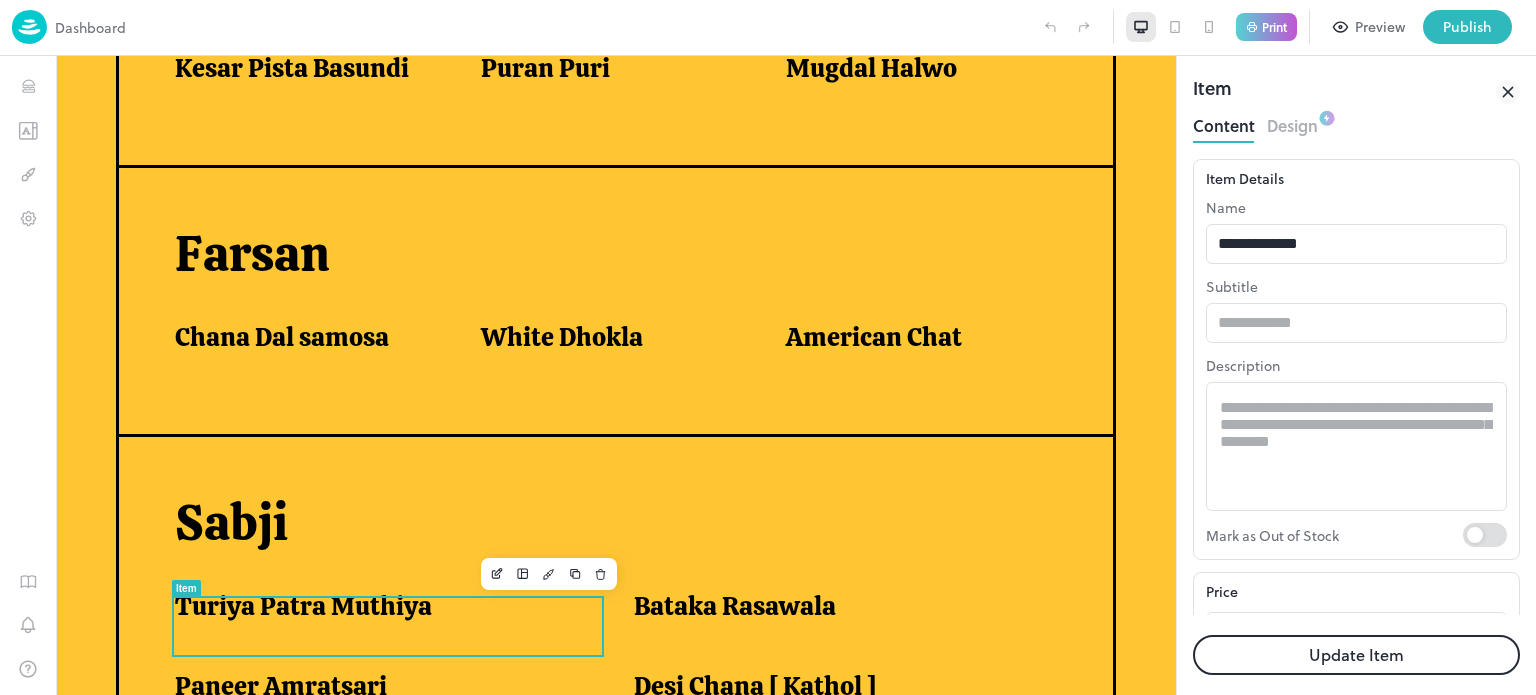 click on "Update Item" at bounding box center (1356, 655) 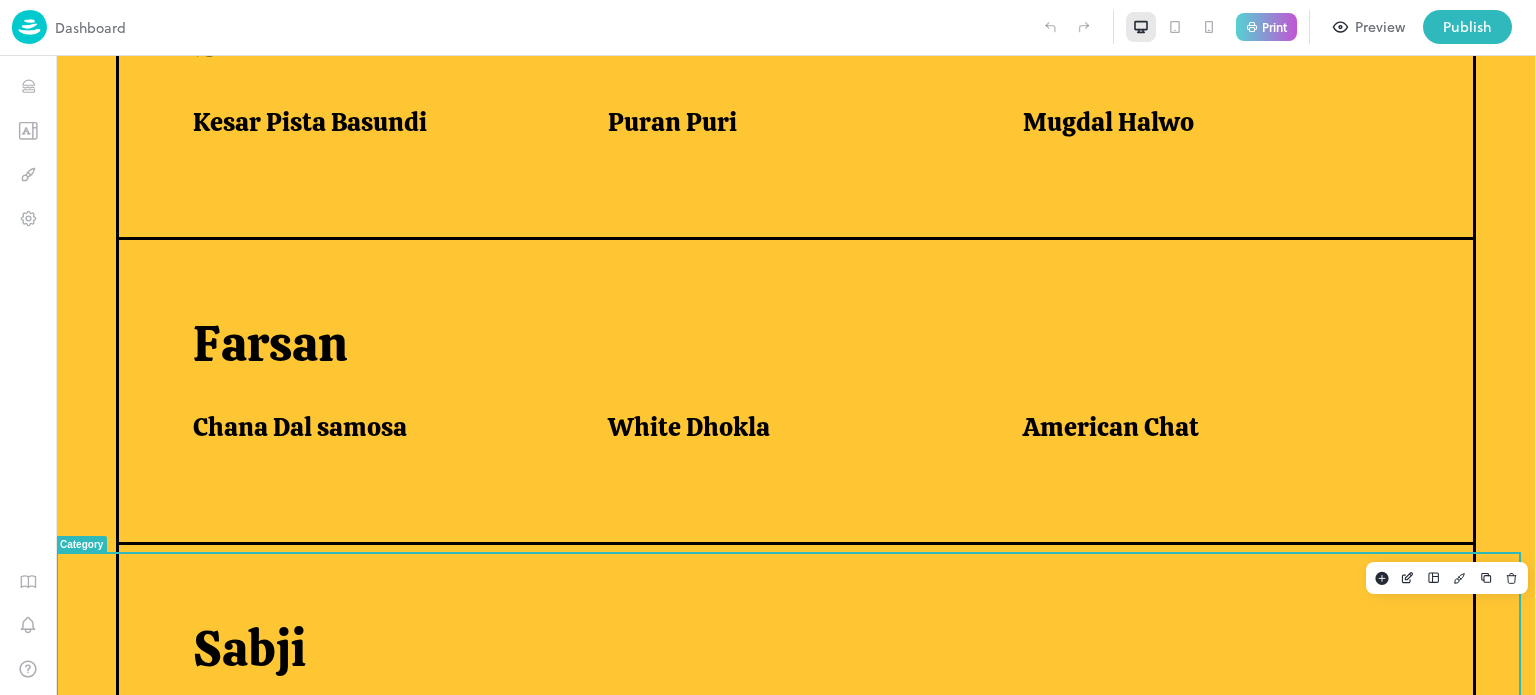 scroll, scrollTop: 1028, scrollLeft: 0, axis: vertical 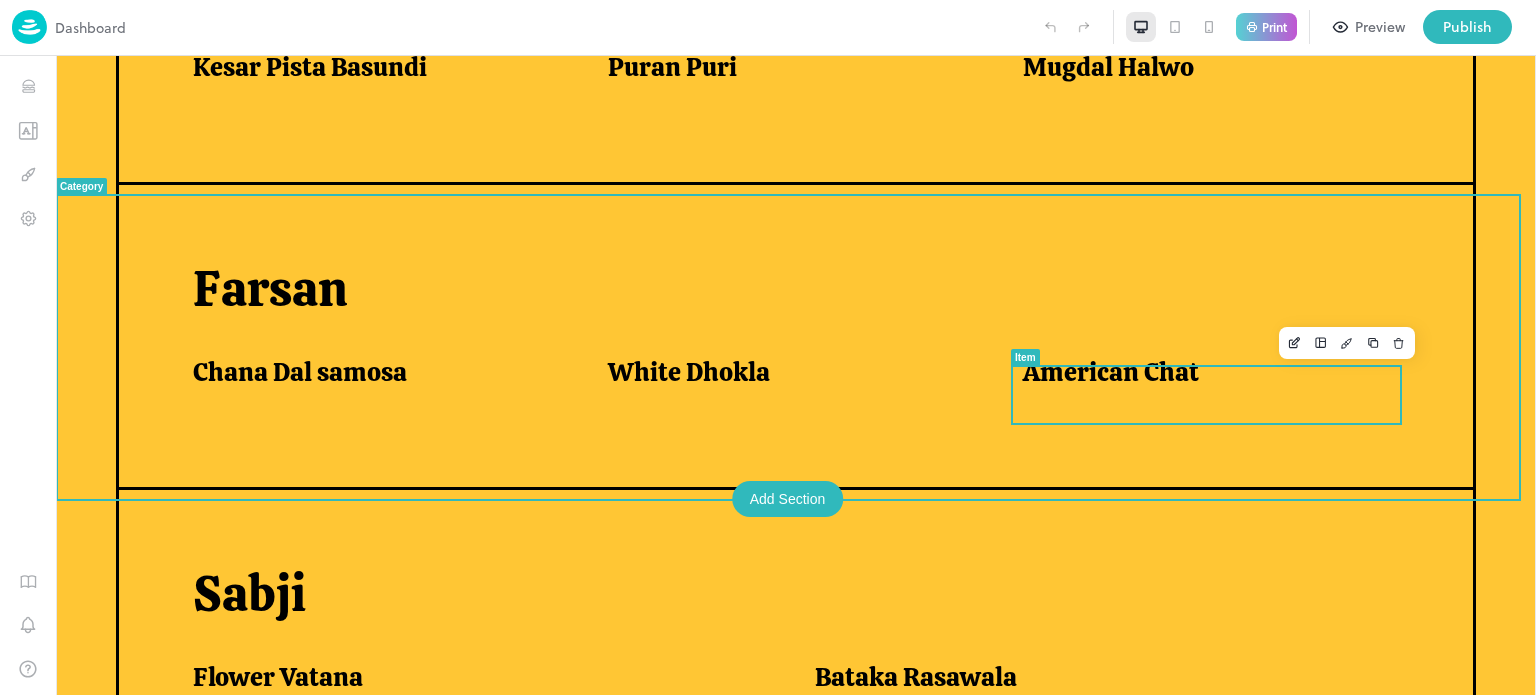 click on "American Chat" at bounding box center (1111, 372) 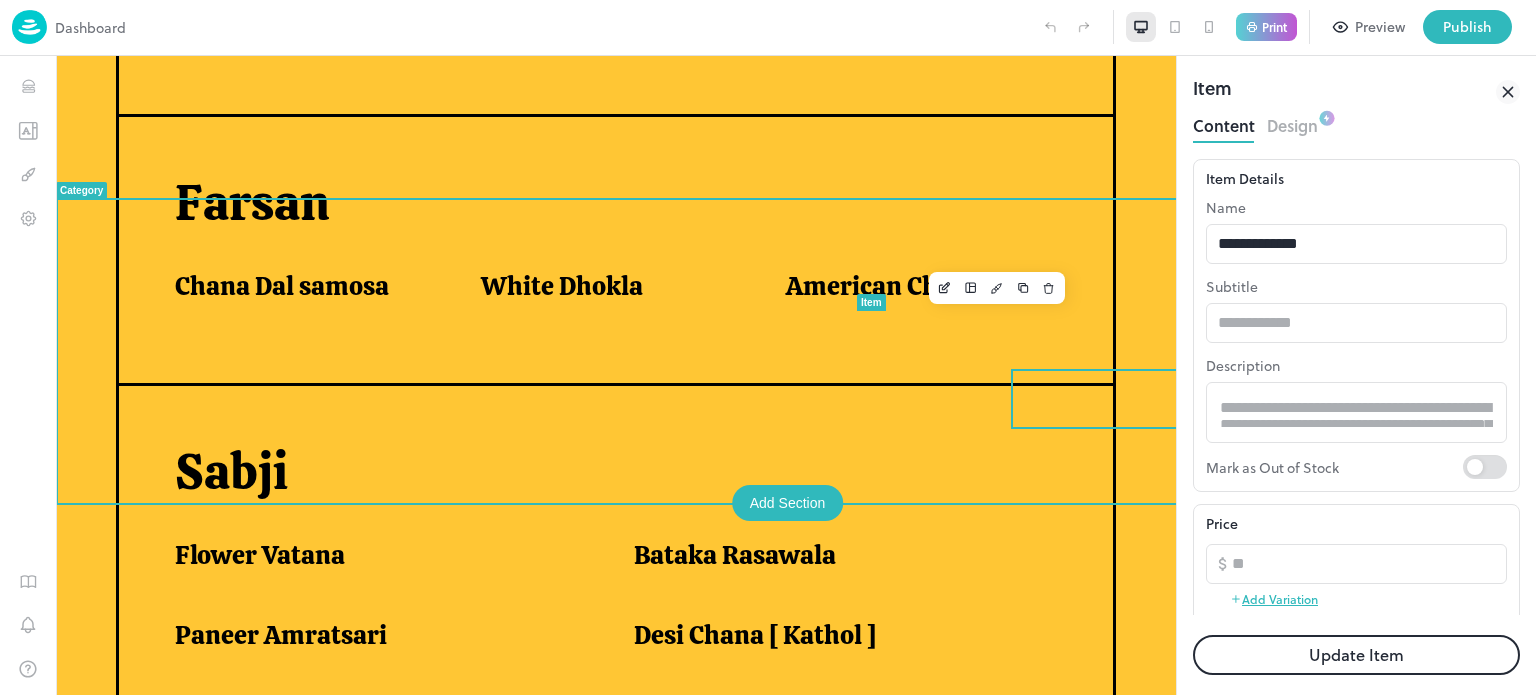 scroll, scrollTop: 975, scrollLeft: 0, axis: vertical 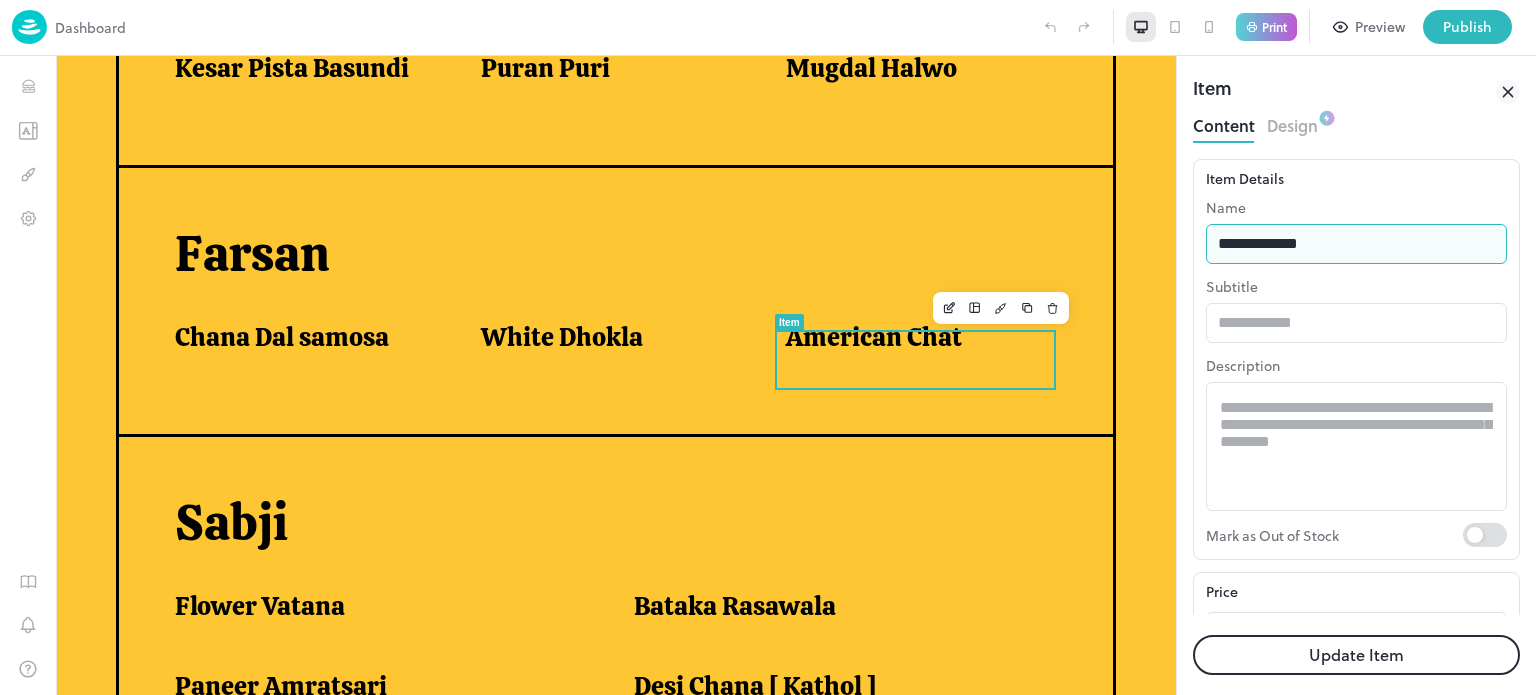 click on "**********" at bounding box center (1356, 244) 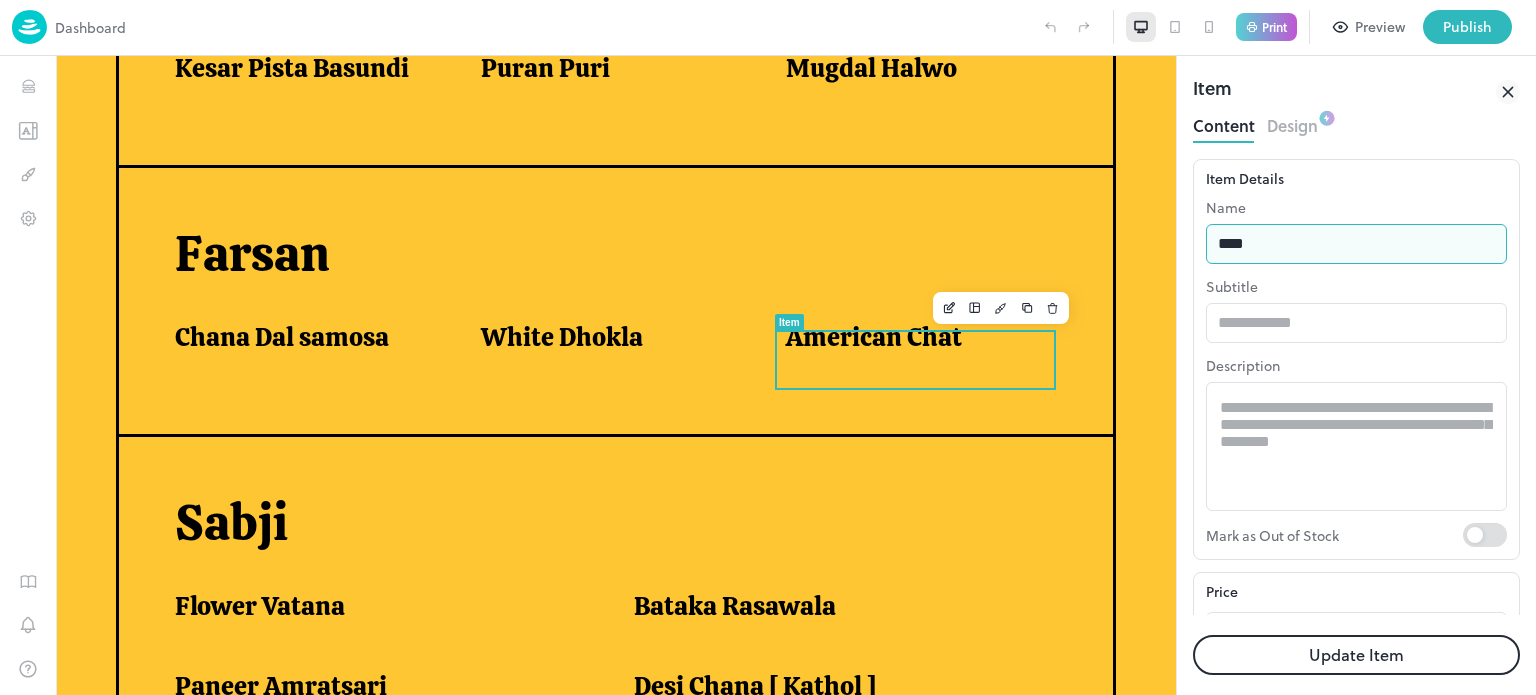 type on "**********" 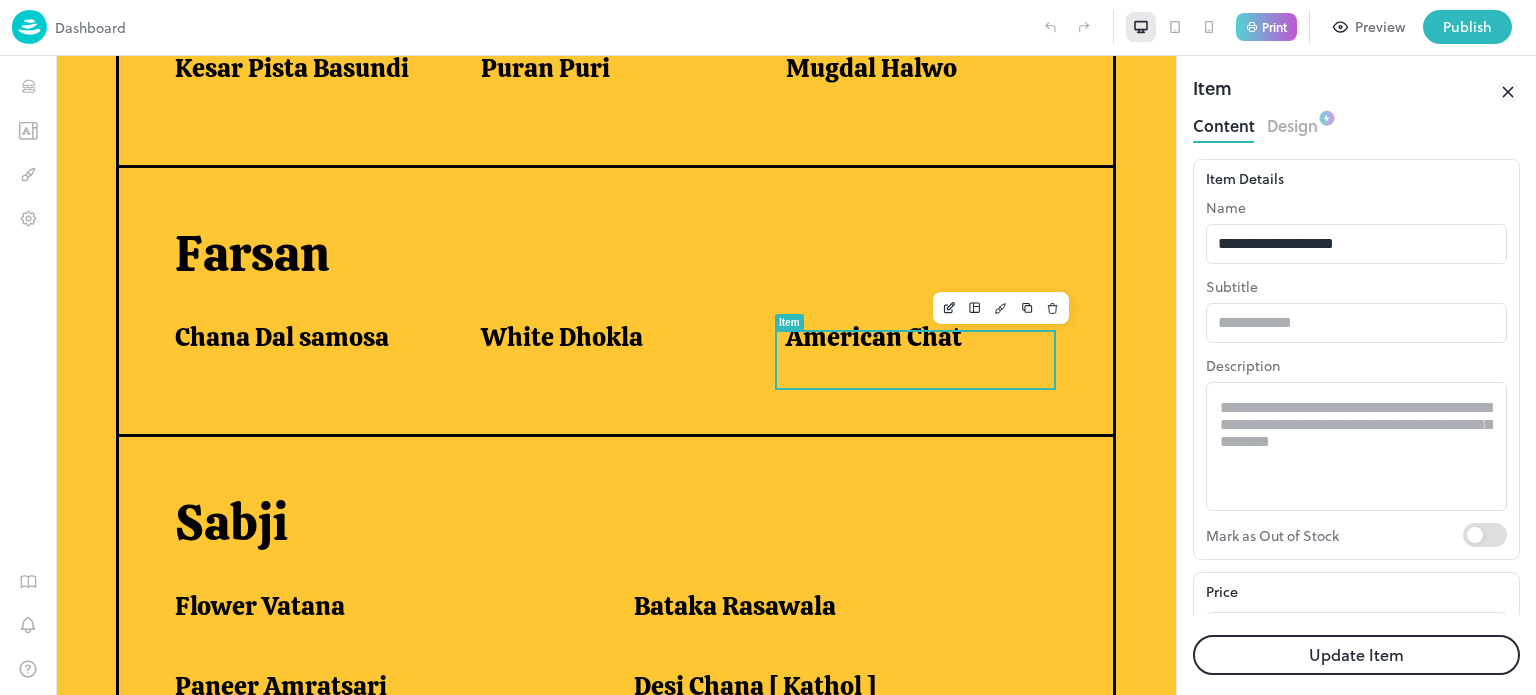 click on "Update Item" at bounding box center [1356, 655] 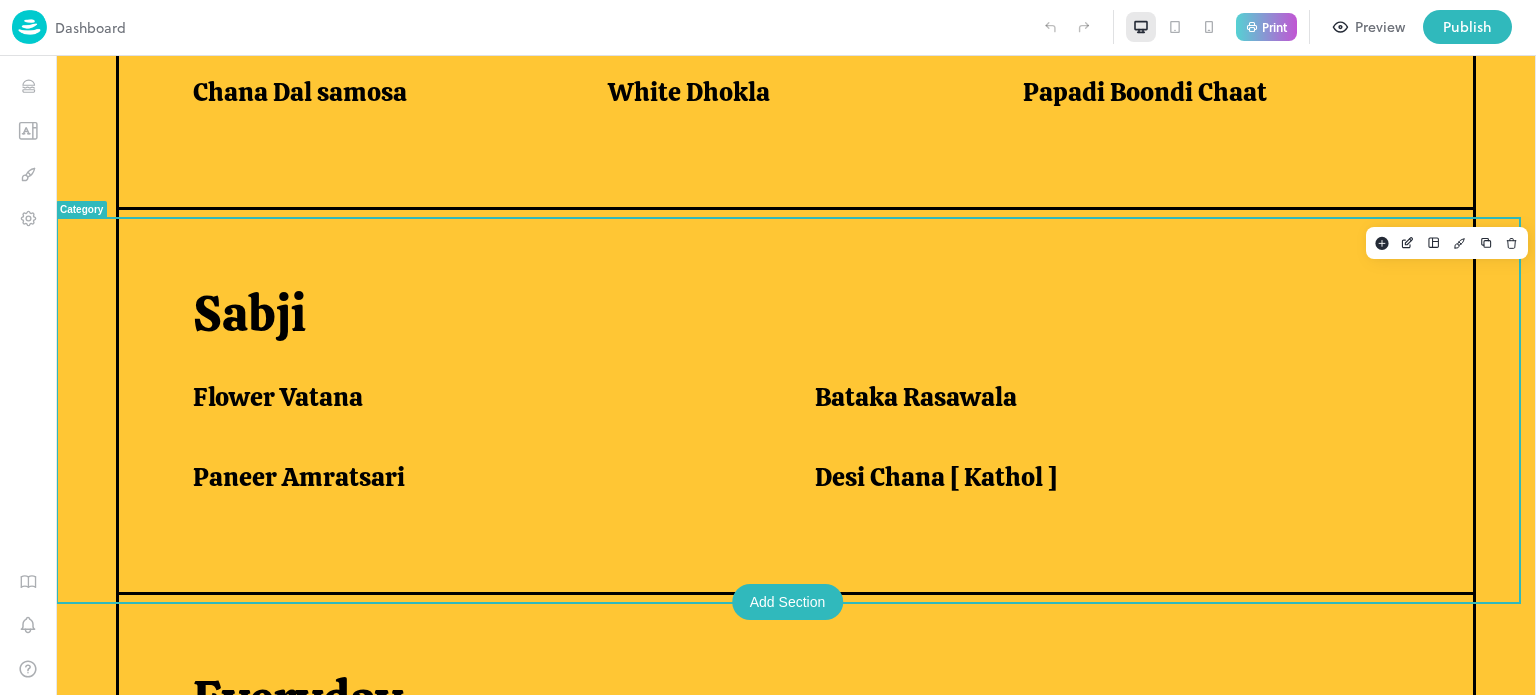 scroll, scrollTop: 1311, scrollLeft: 0, axis: vertical 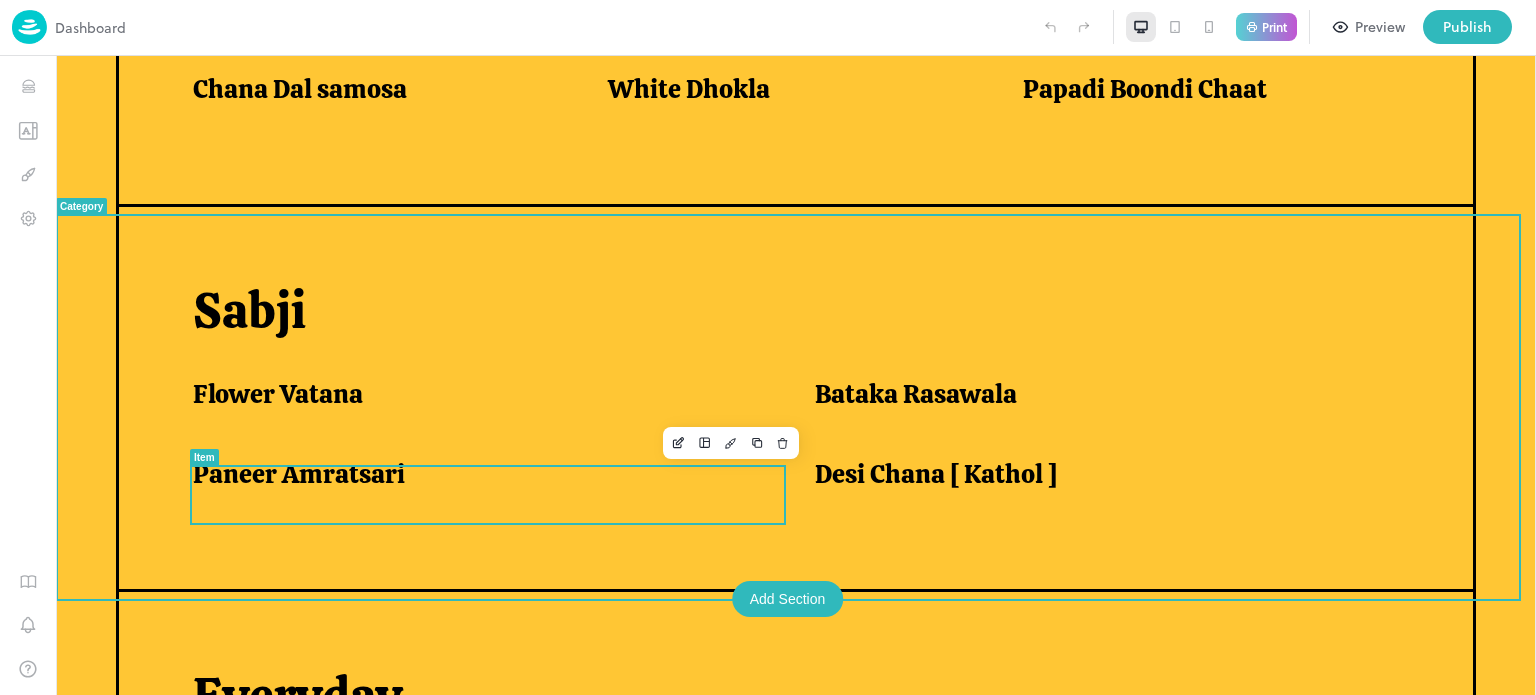 click on "Paneer Amratsari" at bounding box center [299, 474] 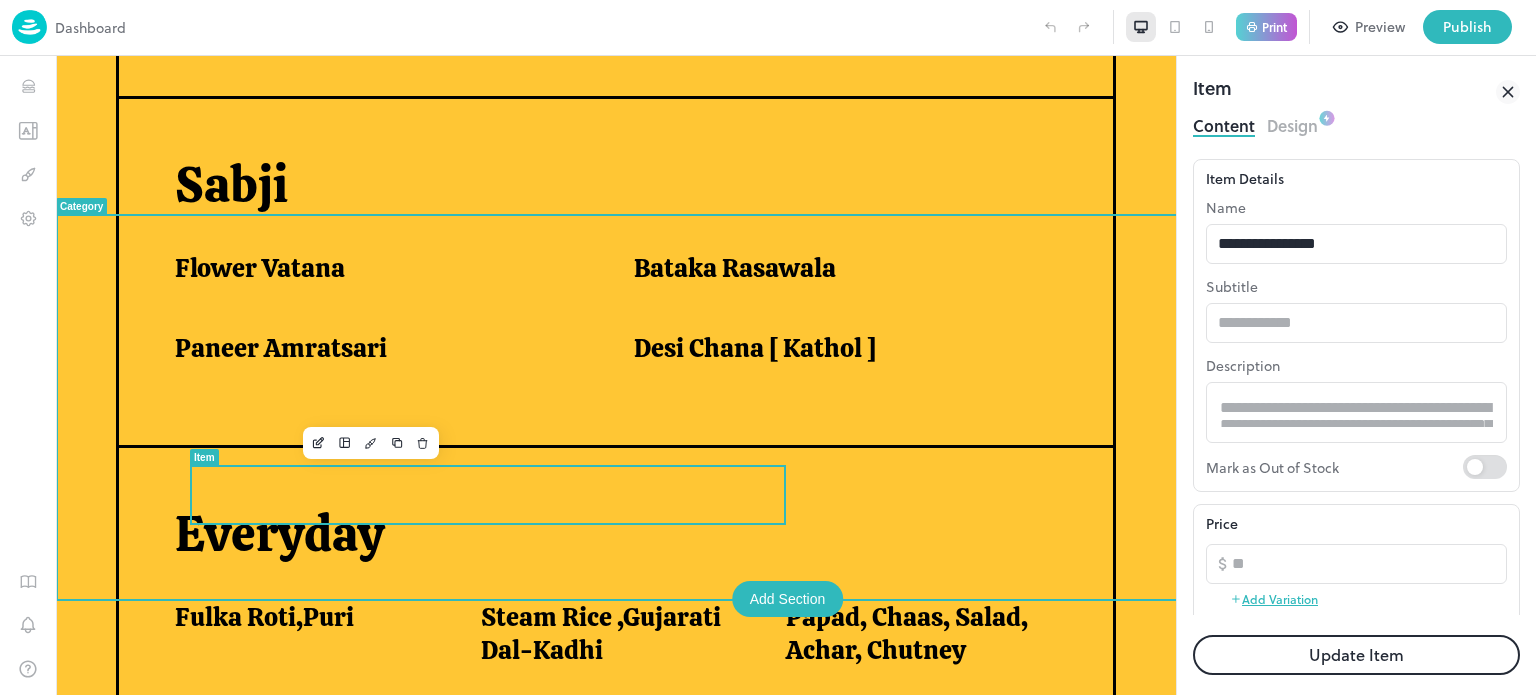 scroll, scrollTop: 1220, scrollLeft: 0, axis: vertical 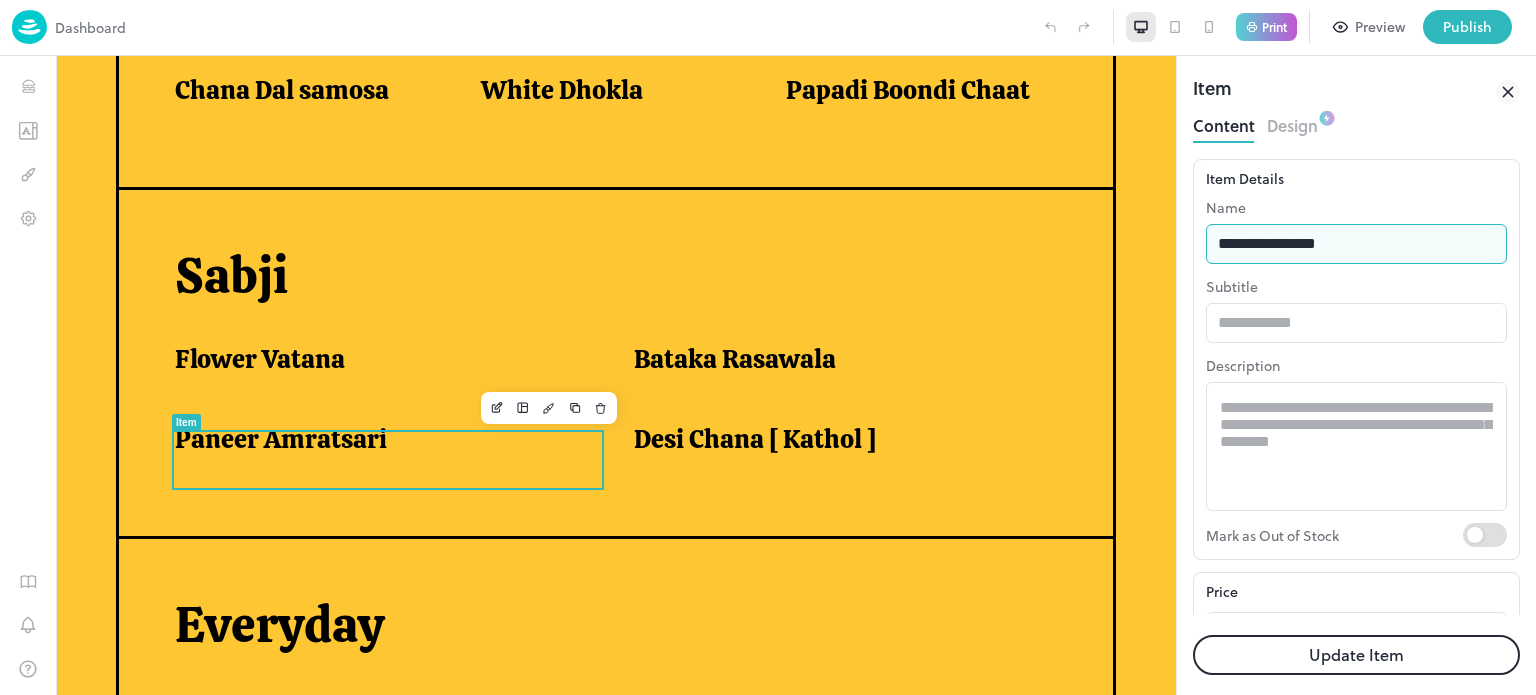 click on "**********" at bounding box center [1356, 244] 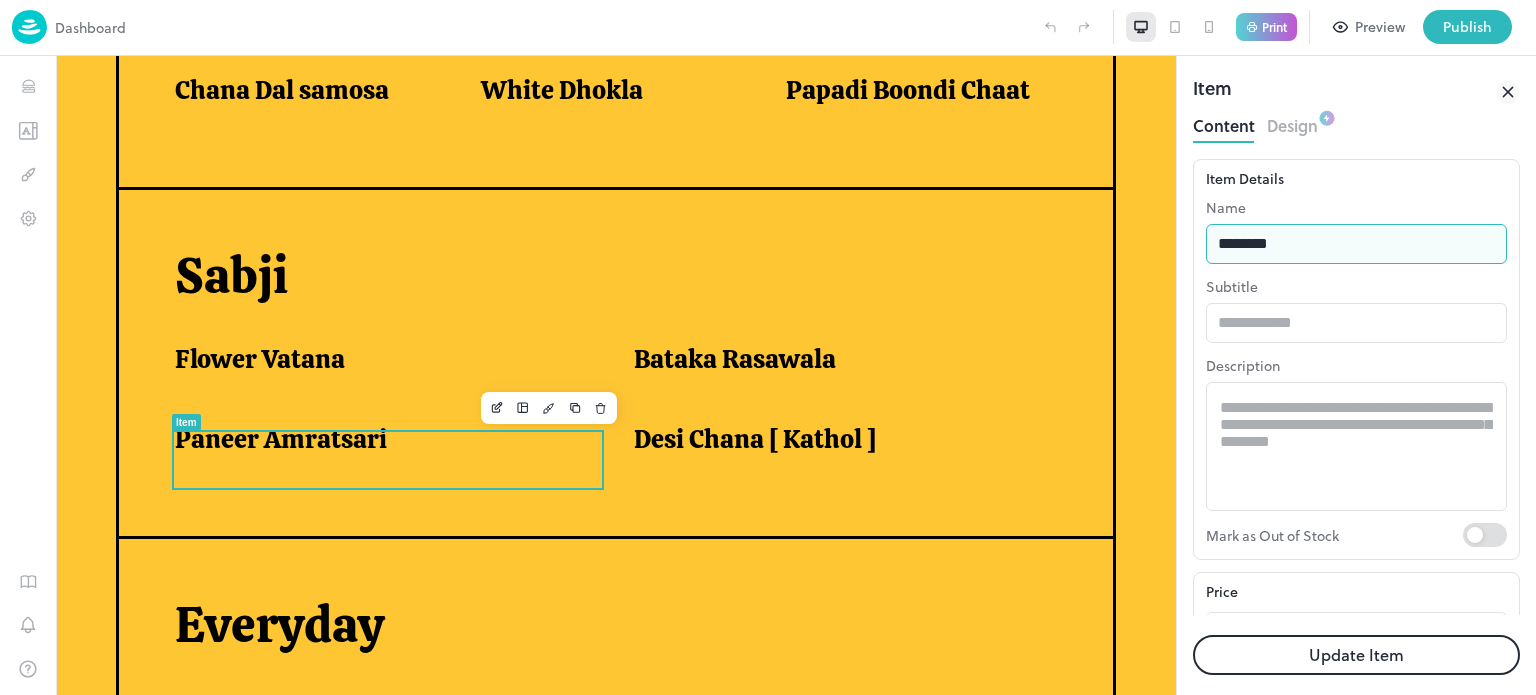 type on "**********" 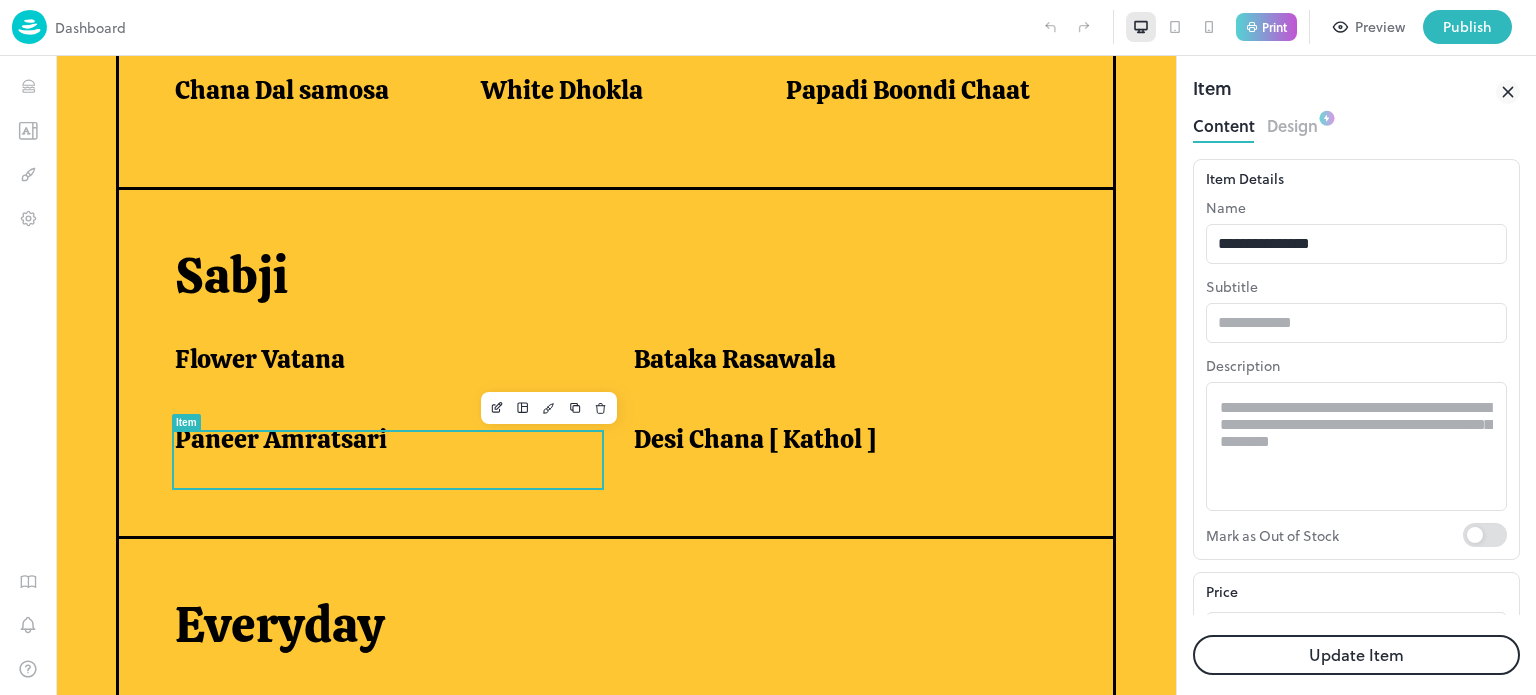 click on "Update Item" at bounding box center (1356, 655) 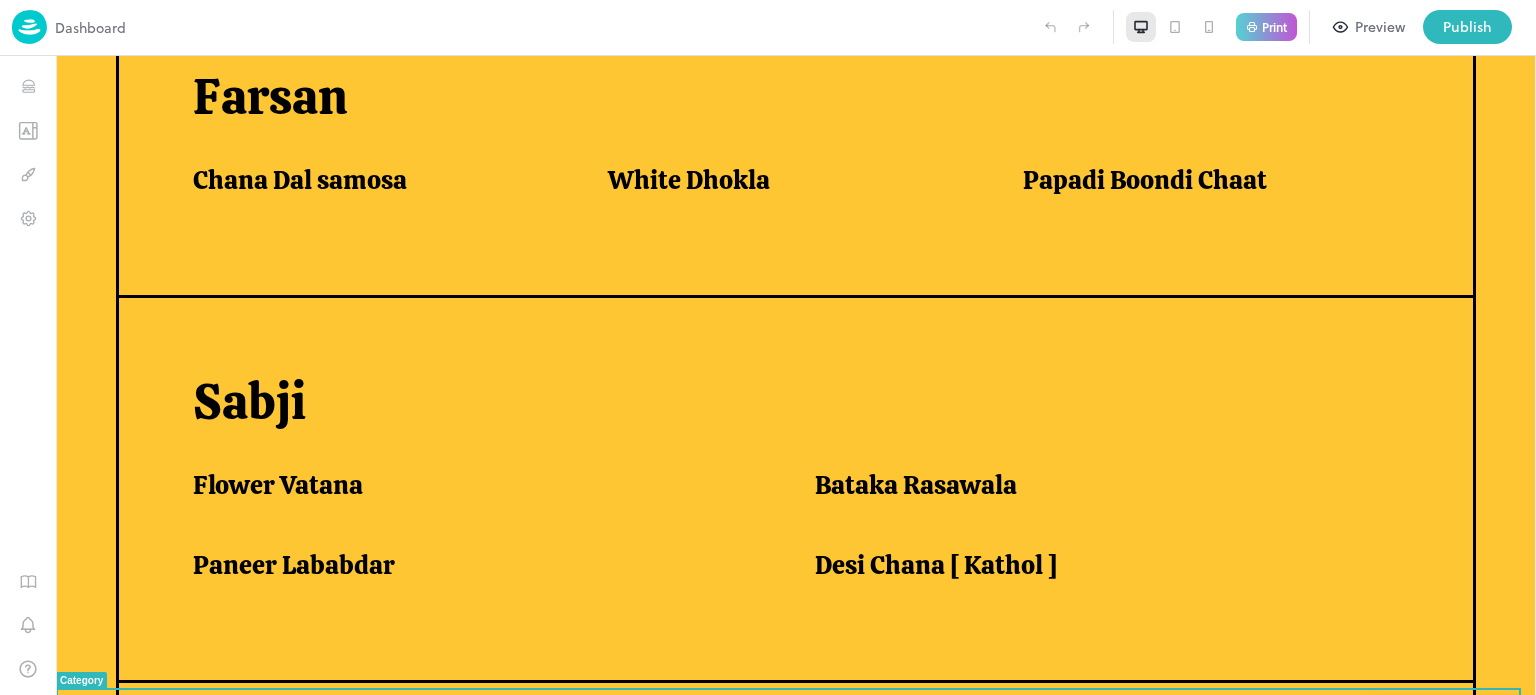 scroll, scrollTop: 1311, scrollLeft: 0, axis: vertical 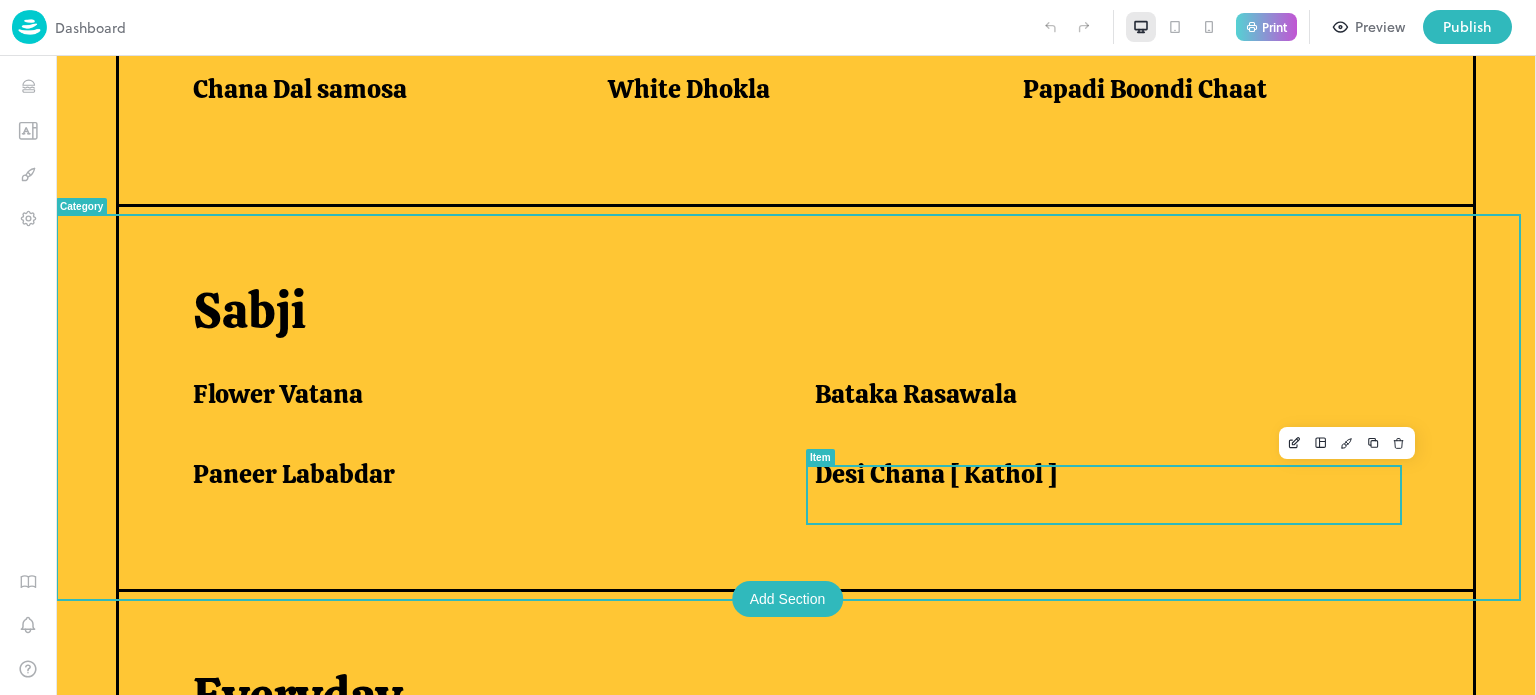 click on "Desi Chana [ Kathol ]" at bounding box center (936, 474) 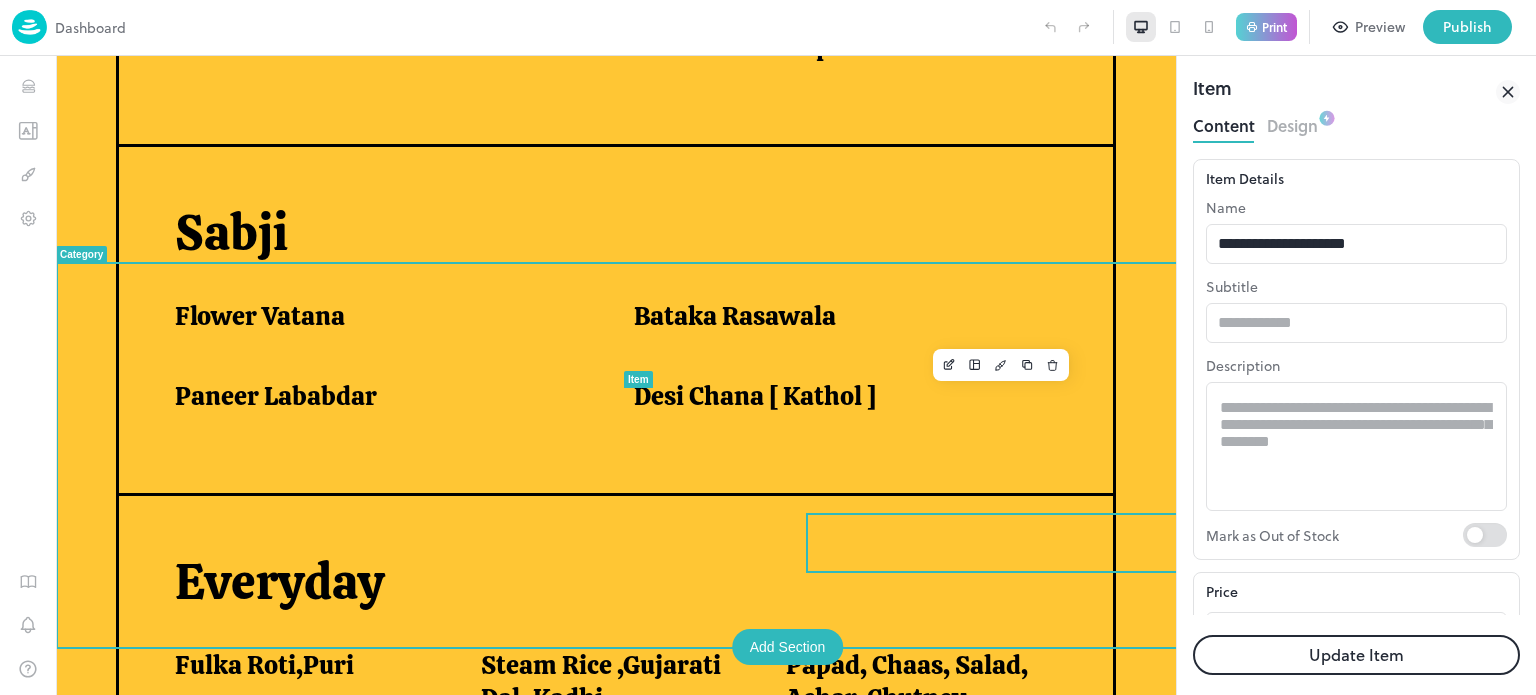 scroll, scrollTop: 1220, scrollLeft: 0, axis: vertical 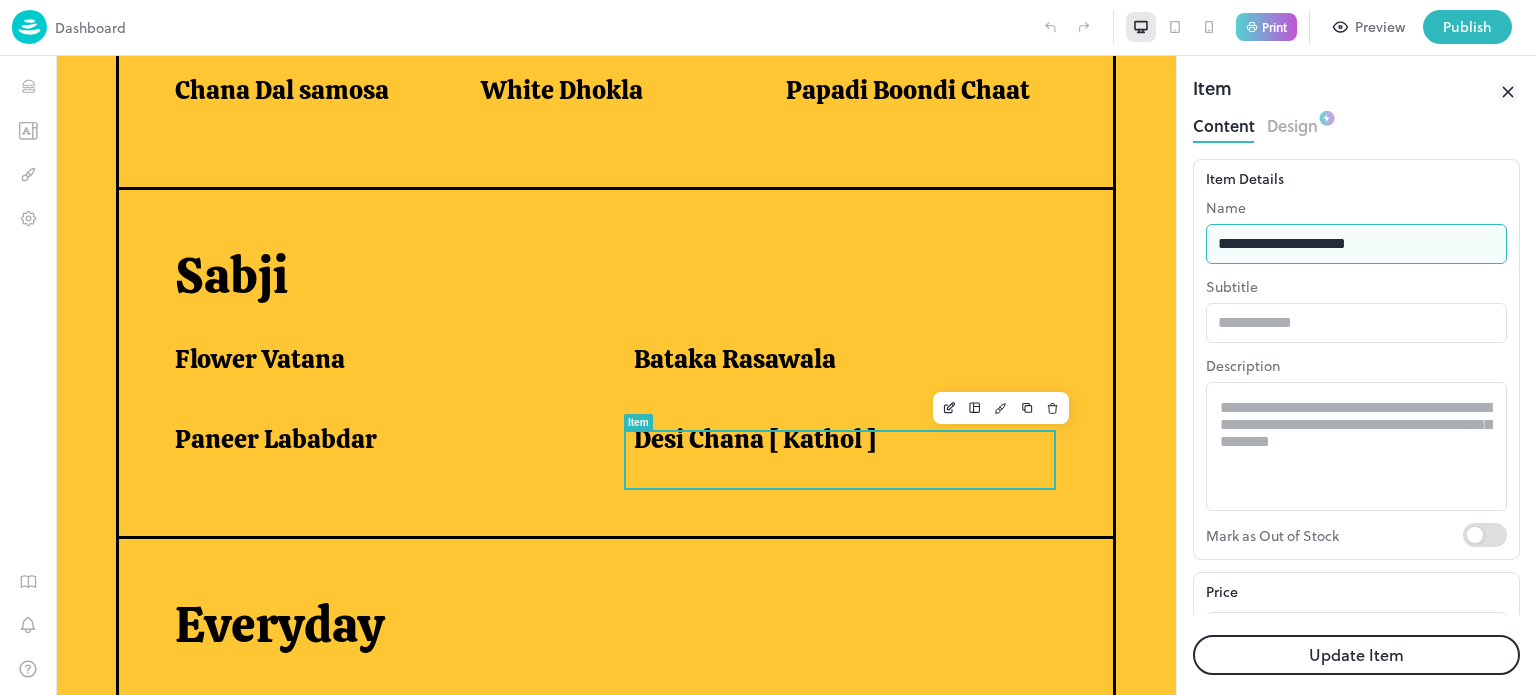 click on "**********" at bounding box center [1356, 244] 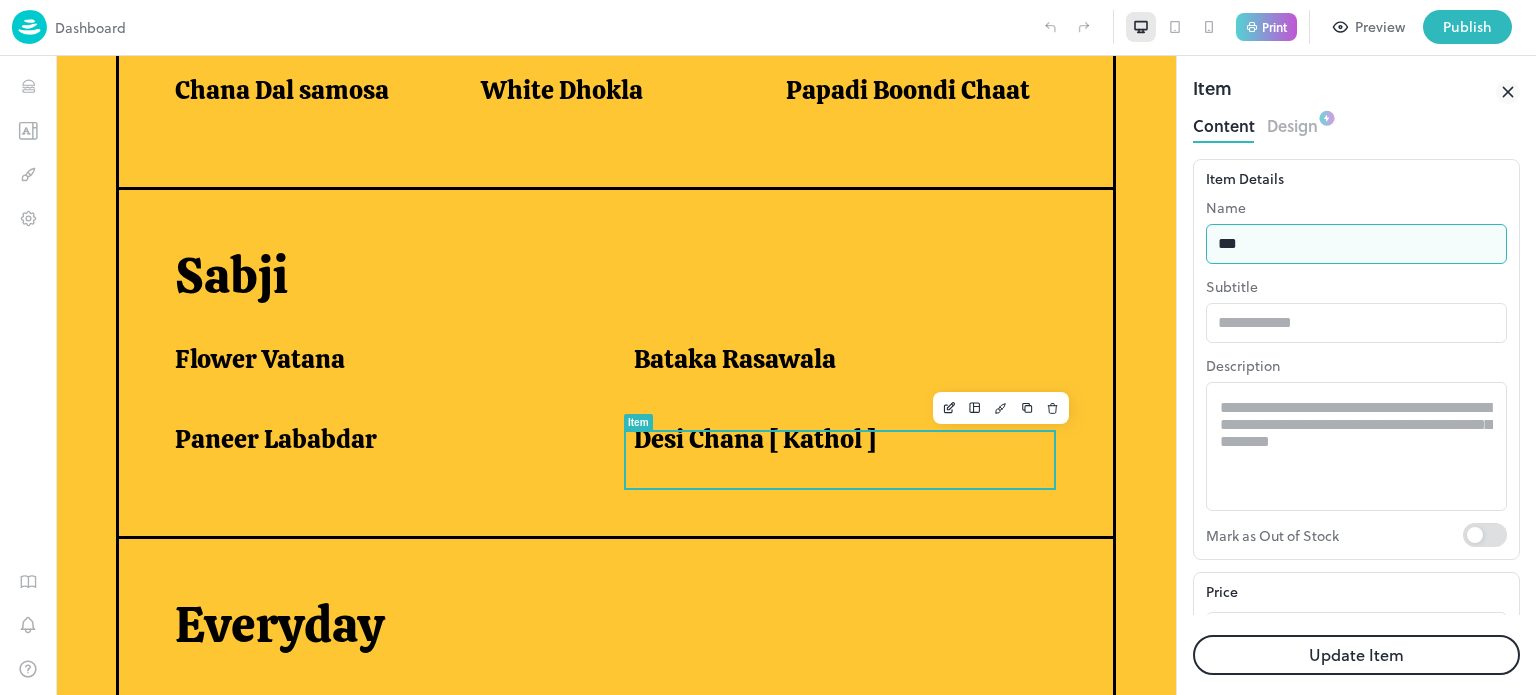 type on "**********" 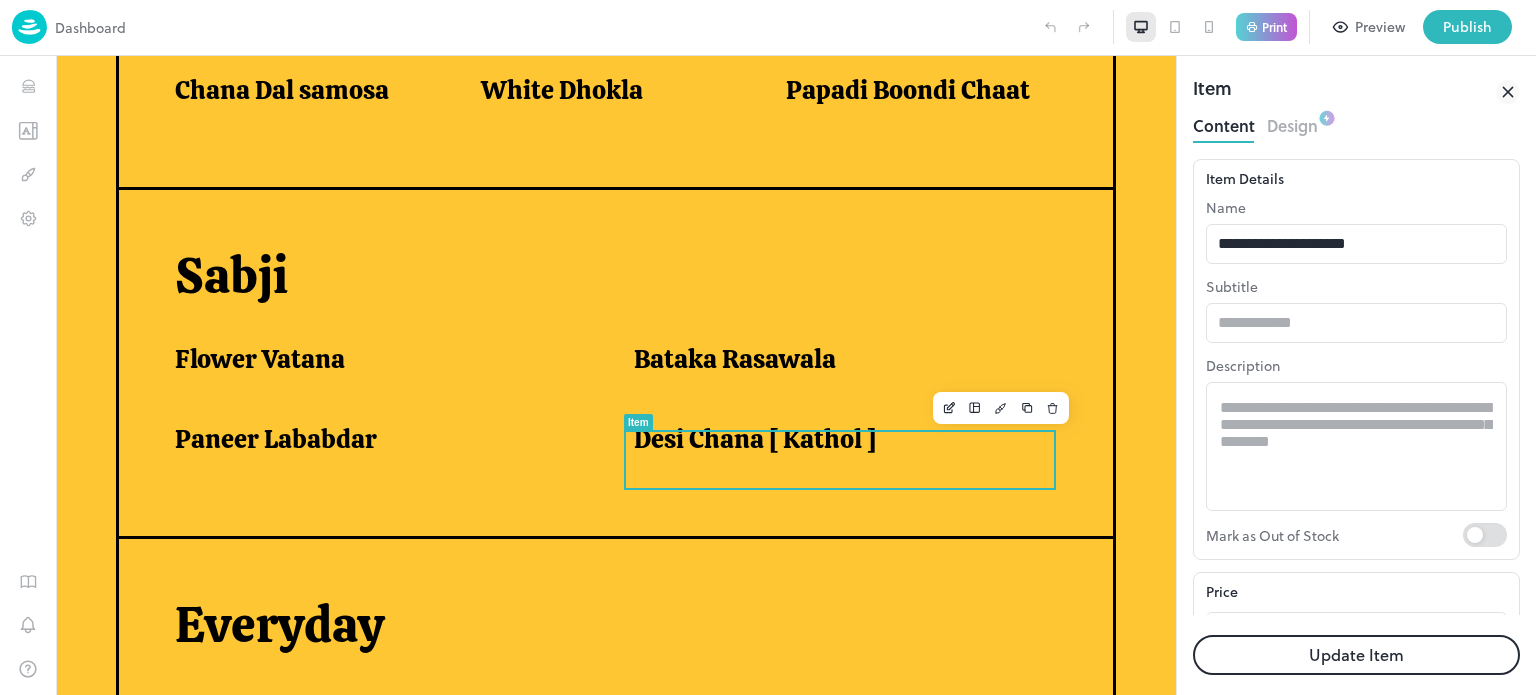 click on "Update Item" at bounding box center (1356, 655) 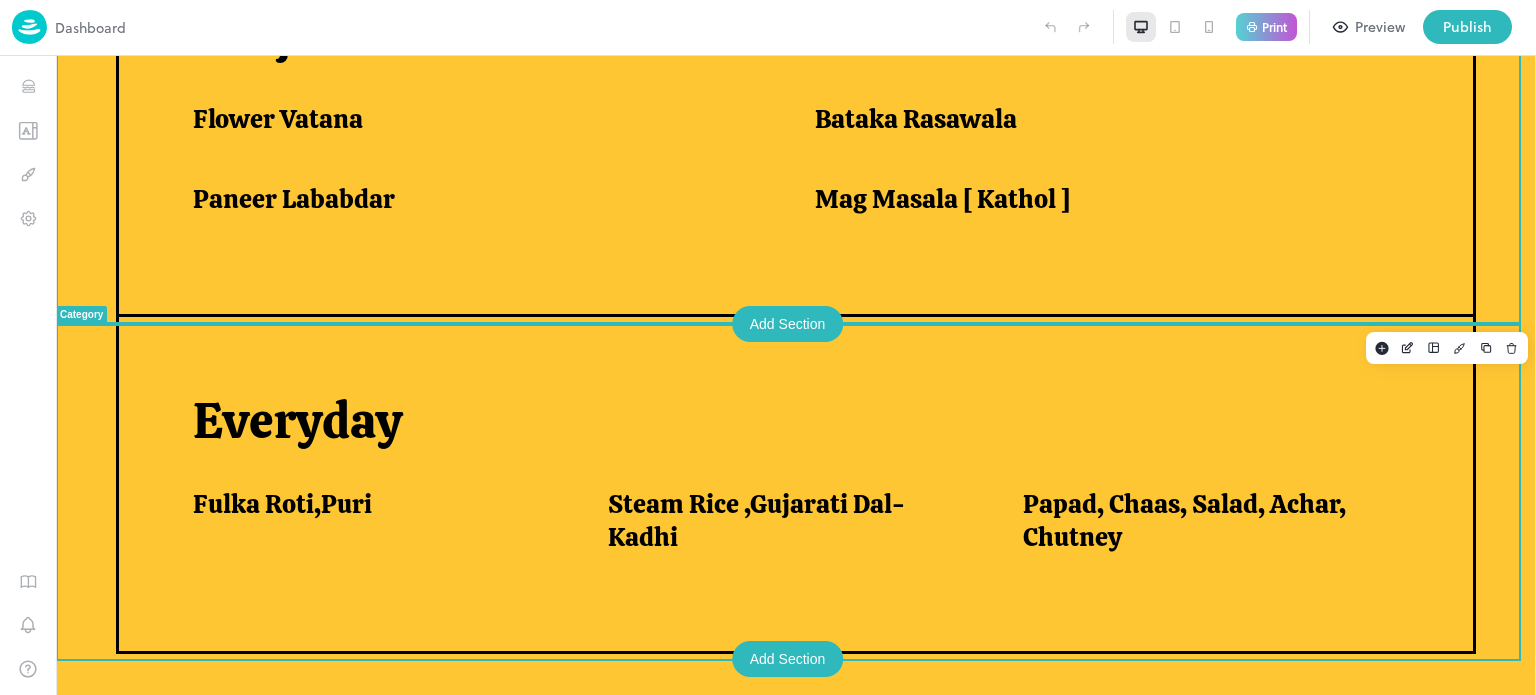 scroll, scrollTop: 1600, scrollLeft: 0, axis: vertical 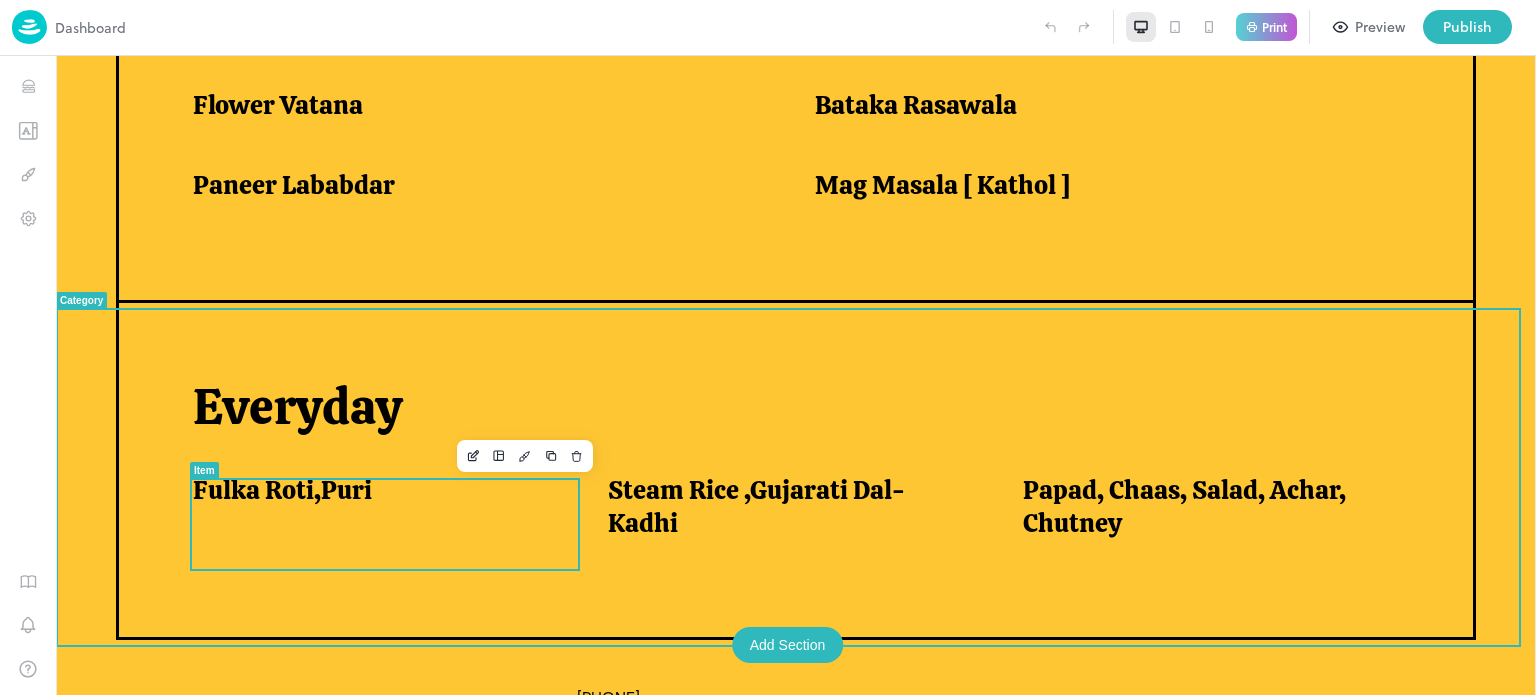 click on "Fulka Roti,Puri" at bounding box center (376, 511) 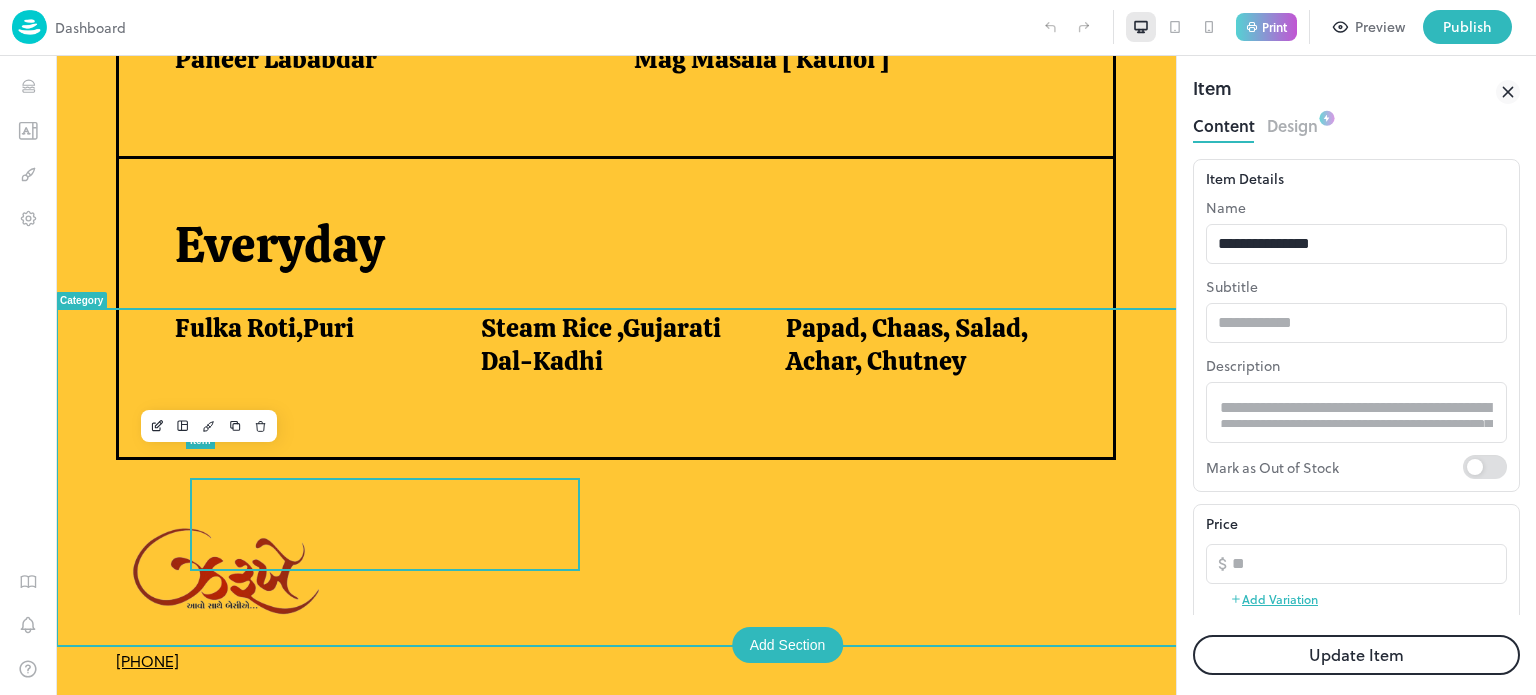 scroll, scrollTop: 1474, scrollLeft: 0, axis: vertical 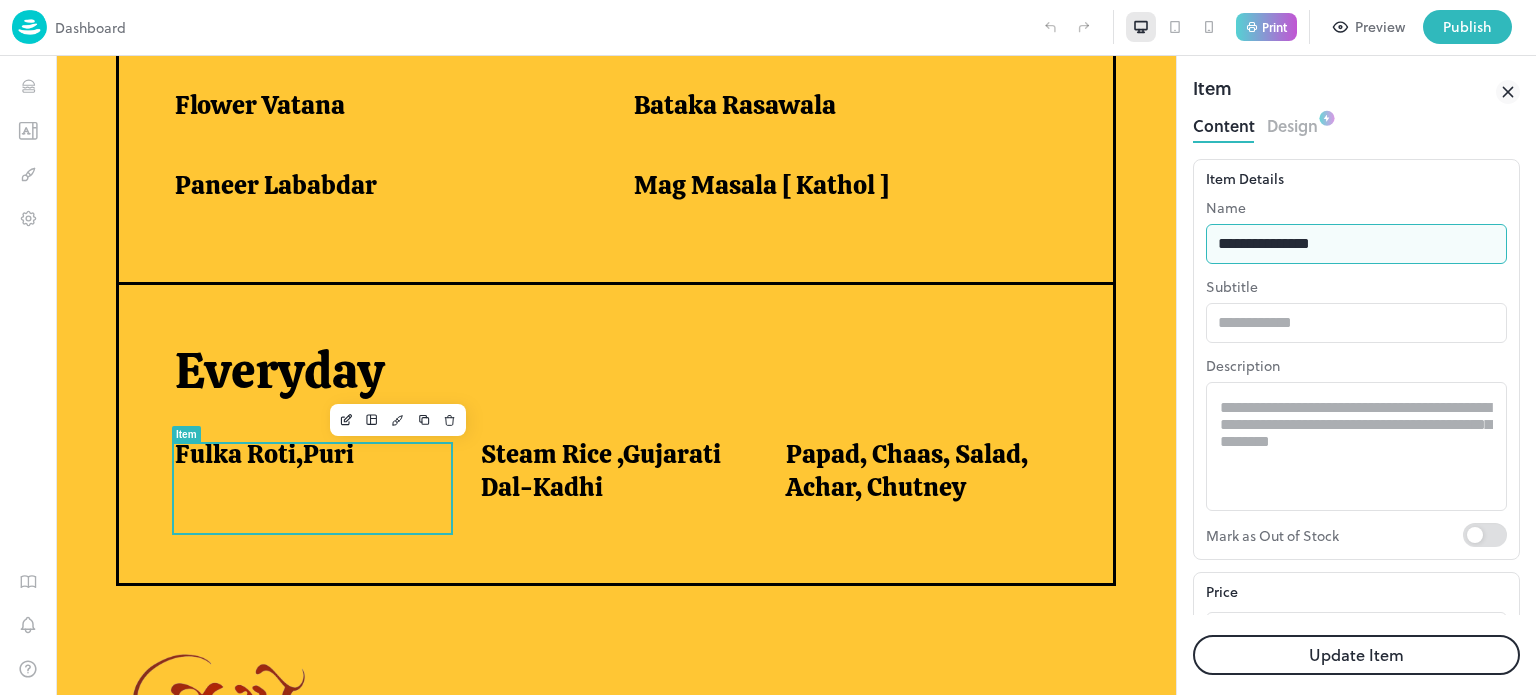 click on "**********" at bounding box center [1356, 244] 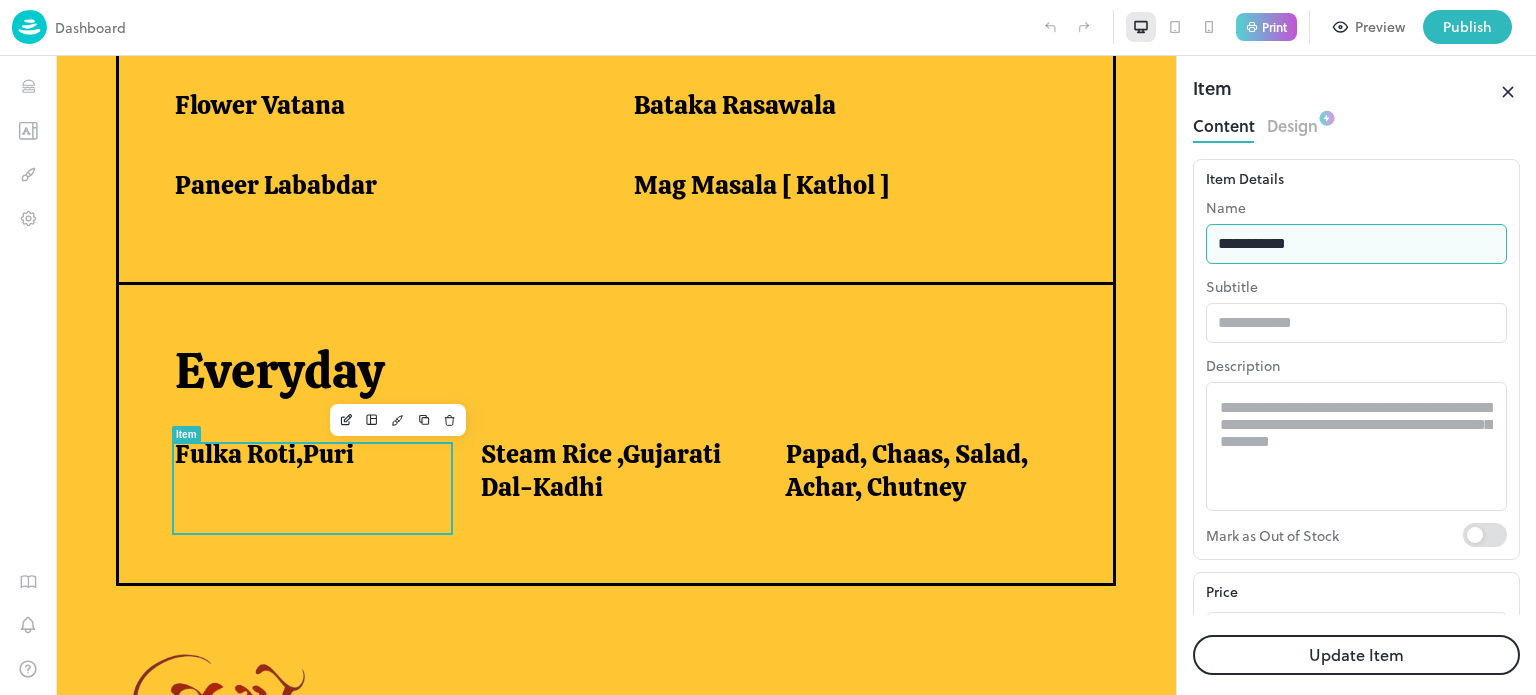 type on "**********" 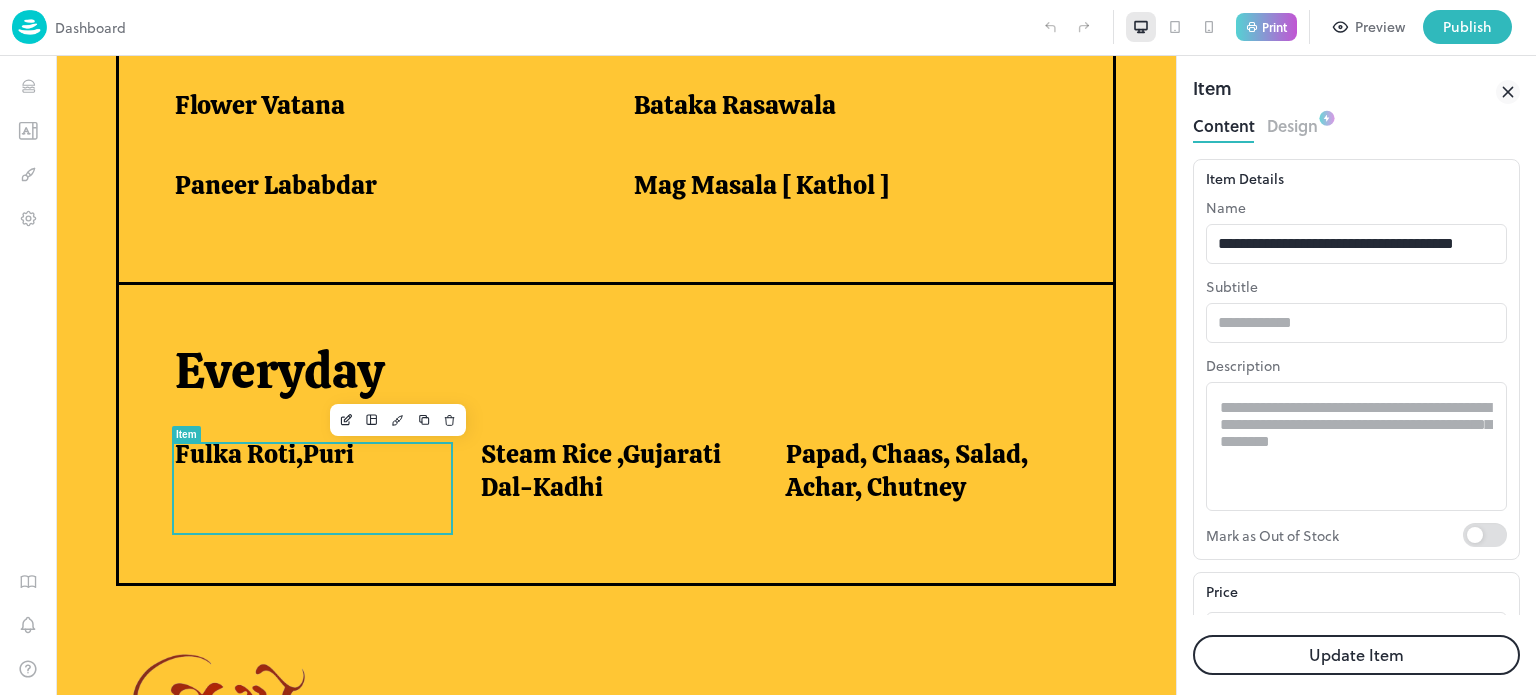 click on "Update Item" at bounding box center (1356, 655) 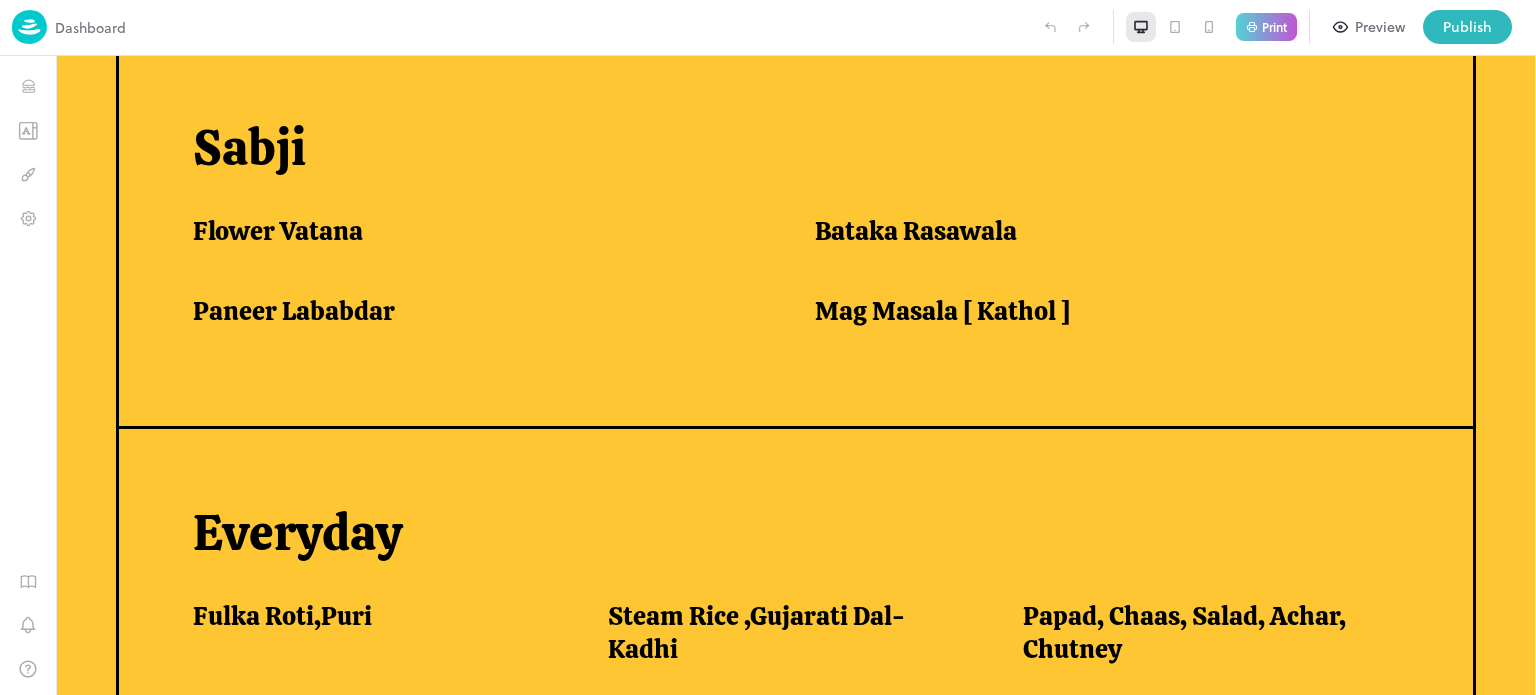 scroll, scrollTop: 1600, scrollLeft: 0, axis: vertical 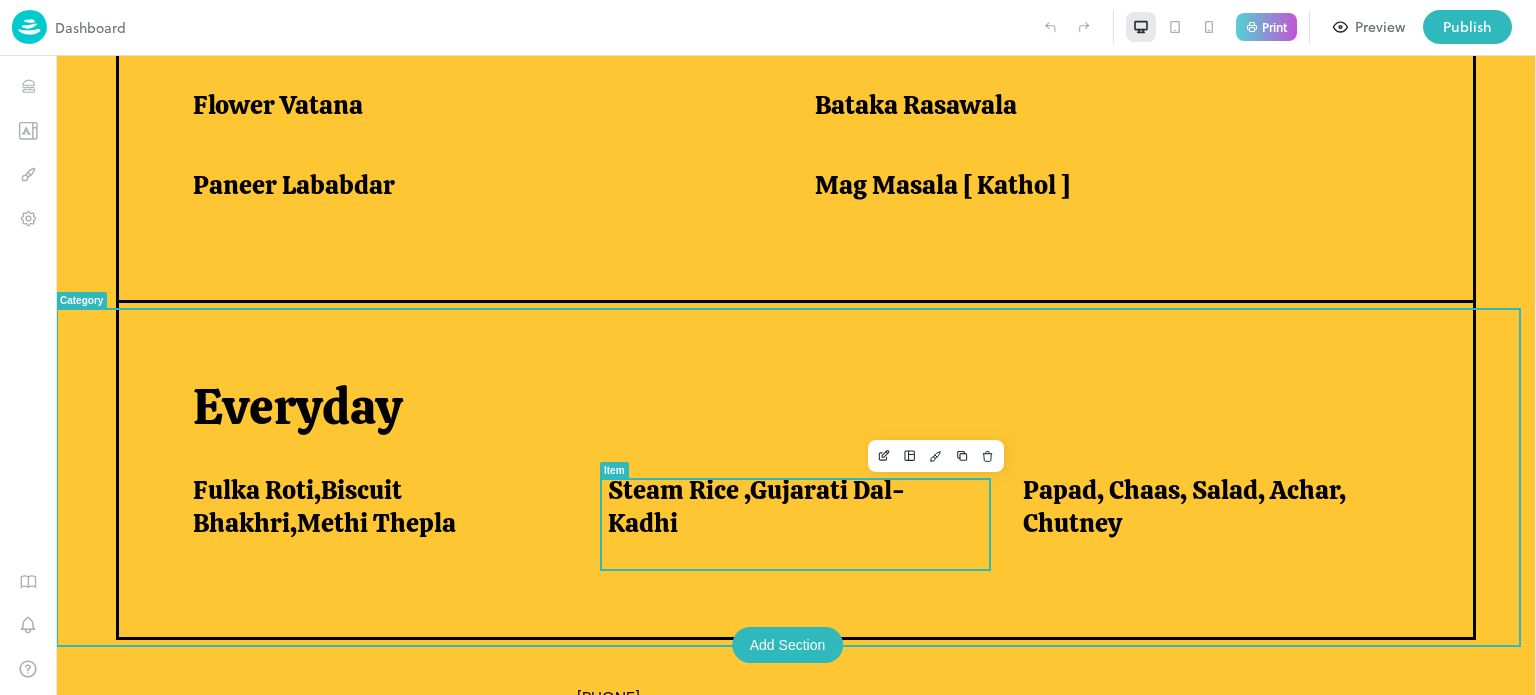 click on "Steam Rice ,Gujarati Dal-Kadhi" at bounding box center (791, 506) 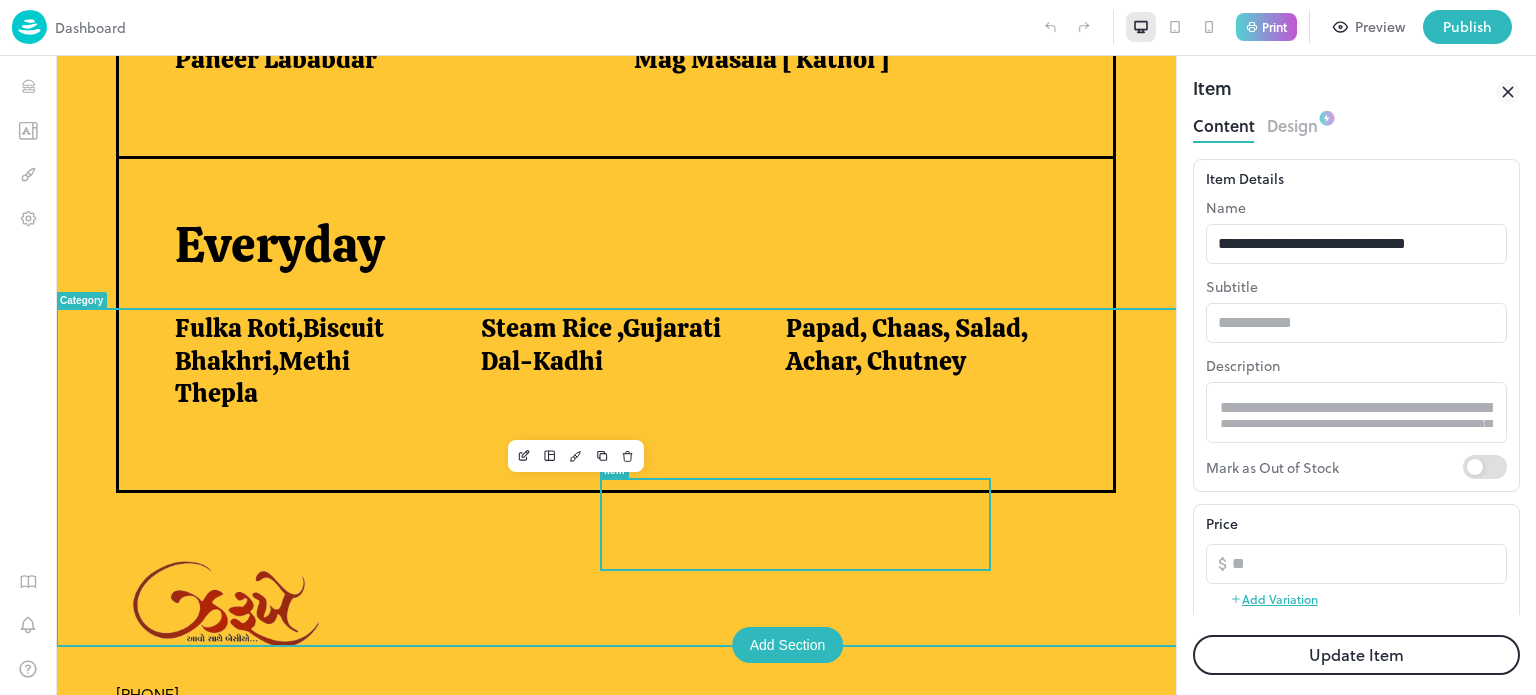 scroll, scrollTop: 0, scrollLeft: 0, axis: both 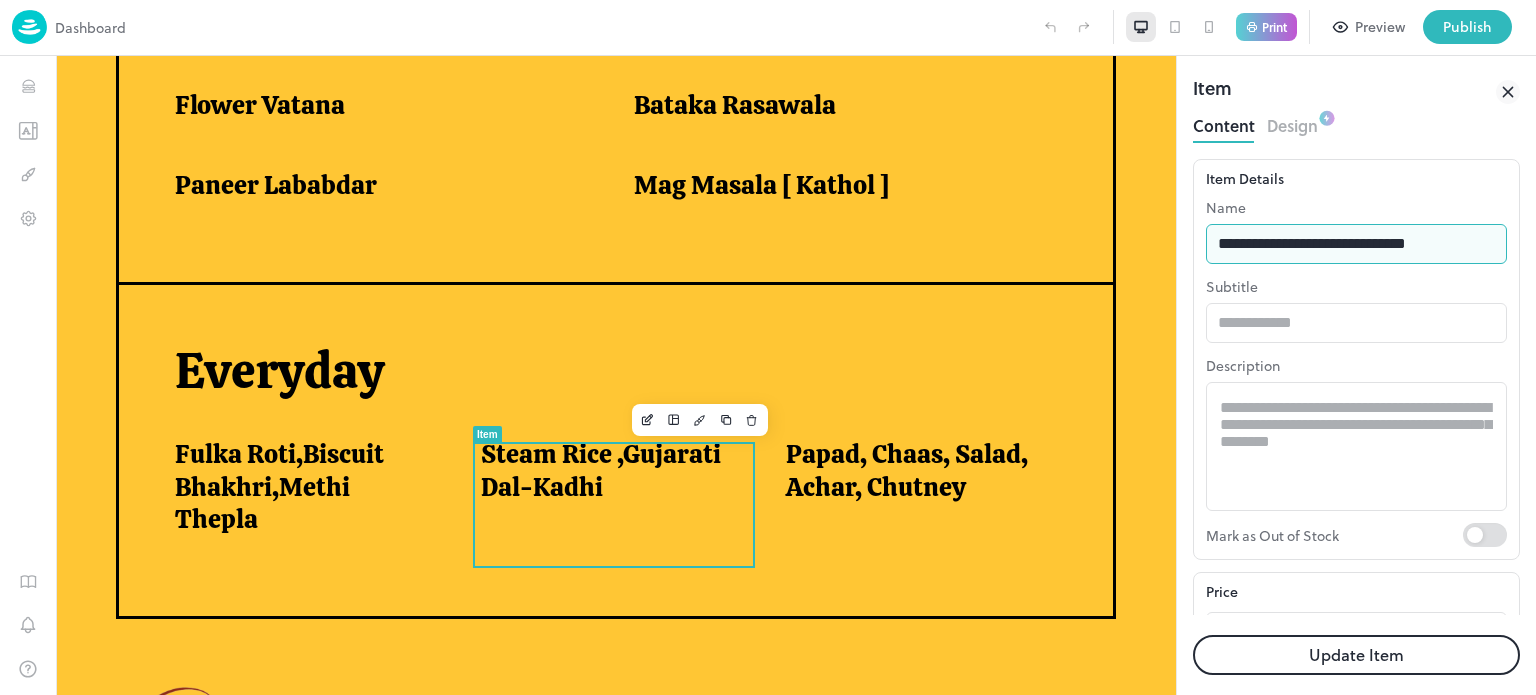 click on "**********" at bounding box center [1356, 244] 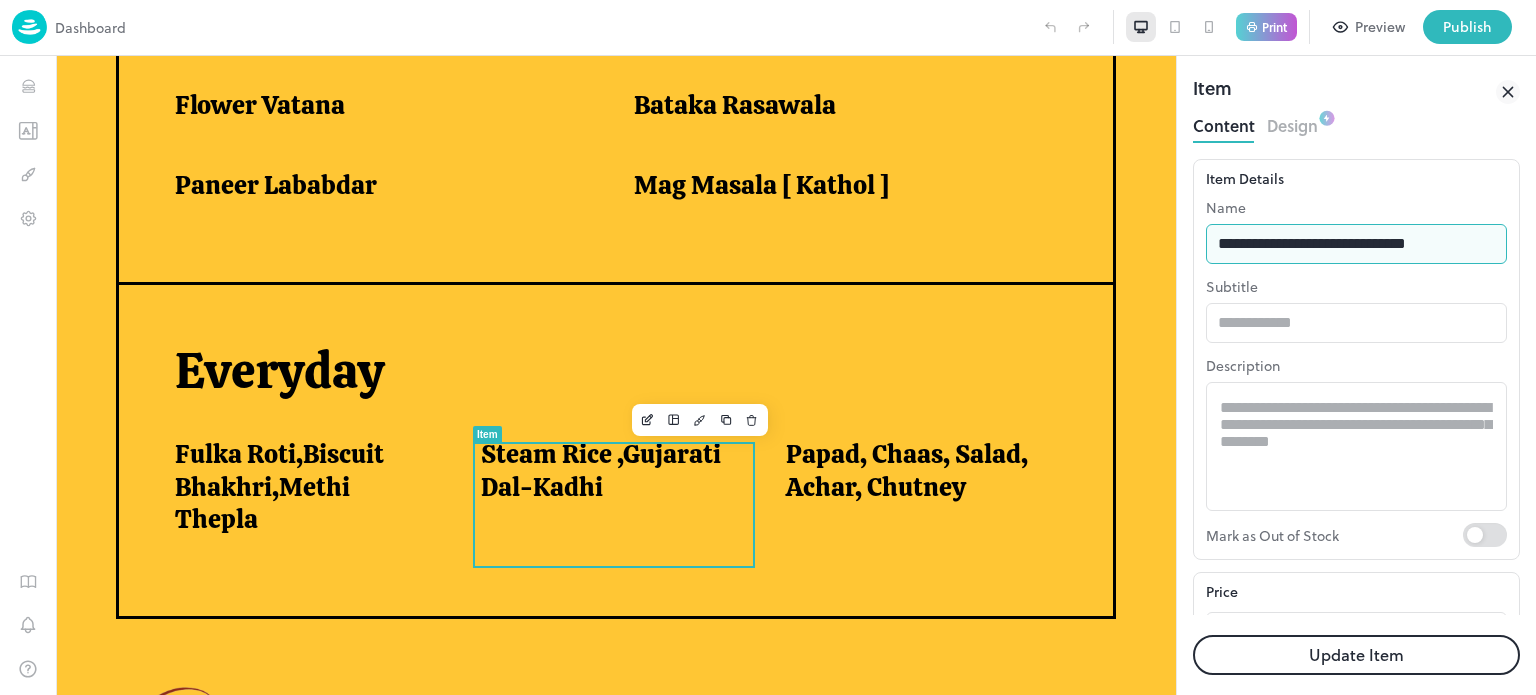 type on "**********" 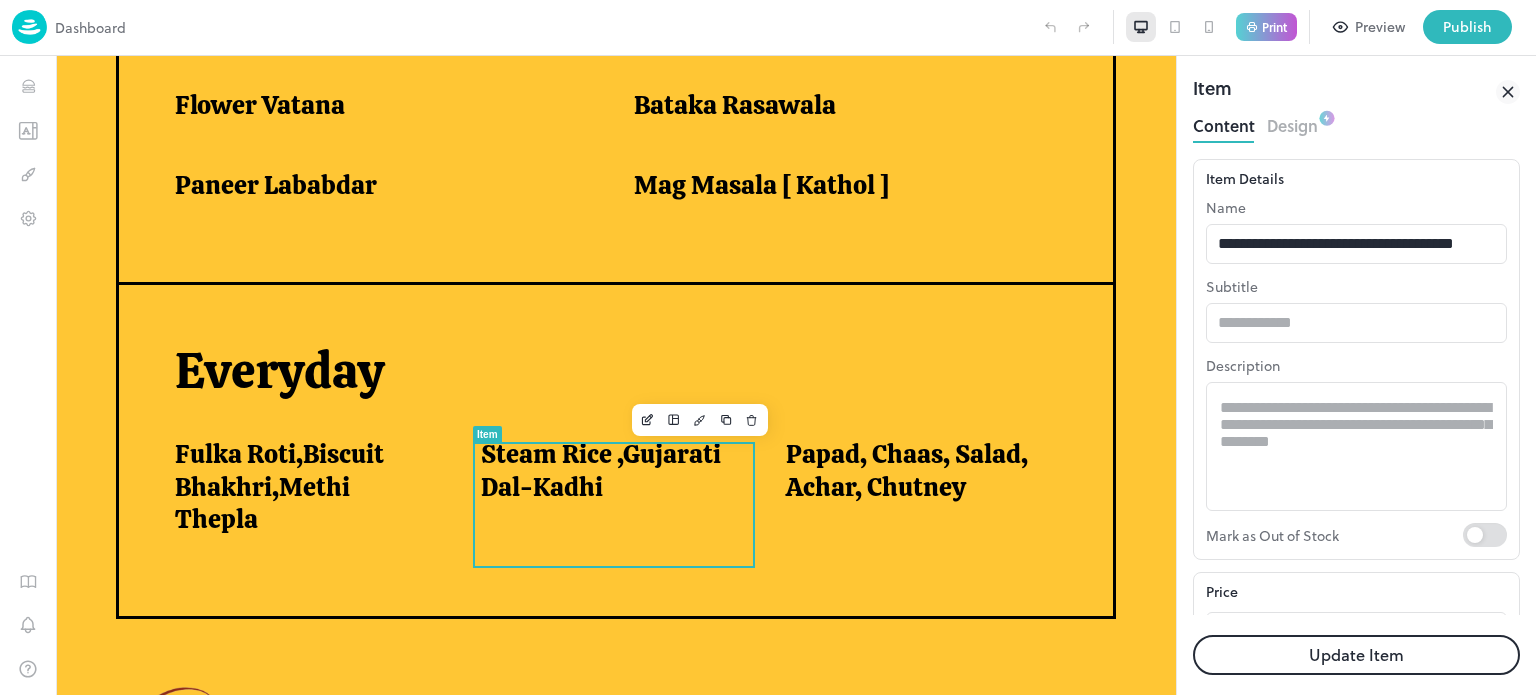 click on "Update Item" at bounding box center (1356, 655) 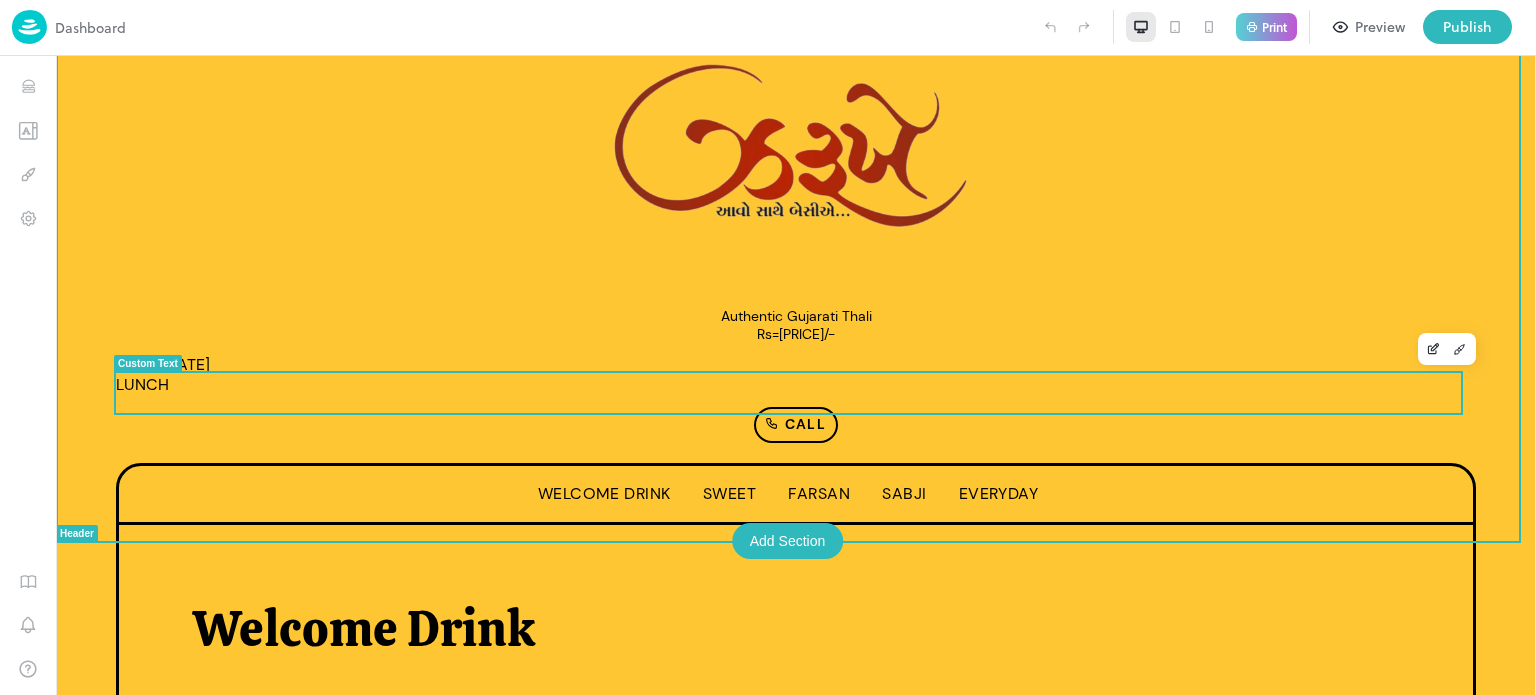 scroll, scrollTop: 76, scrollLeft: 0, axis: vertical 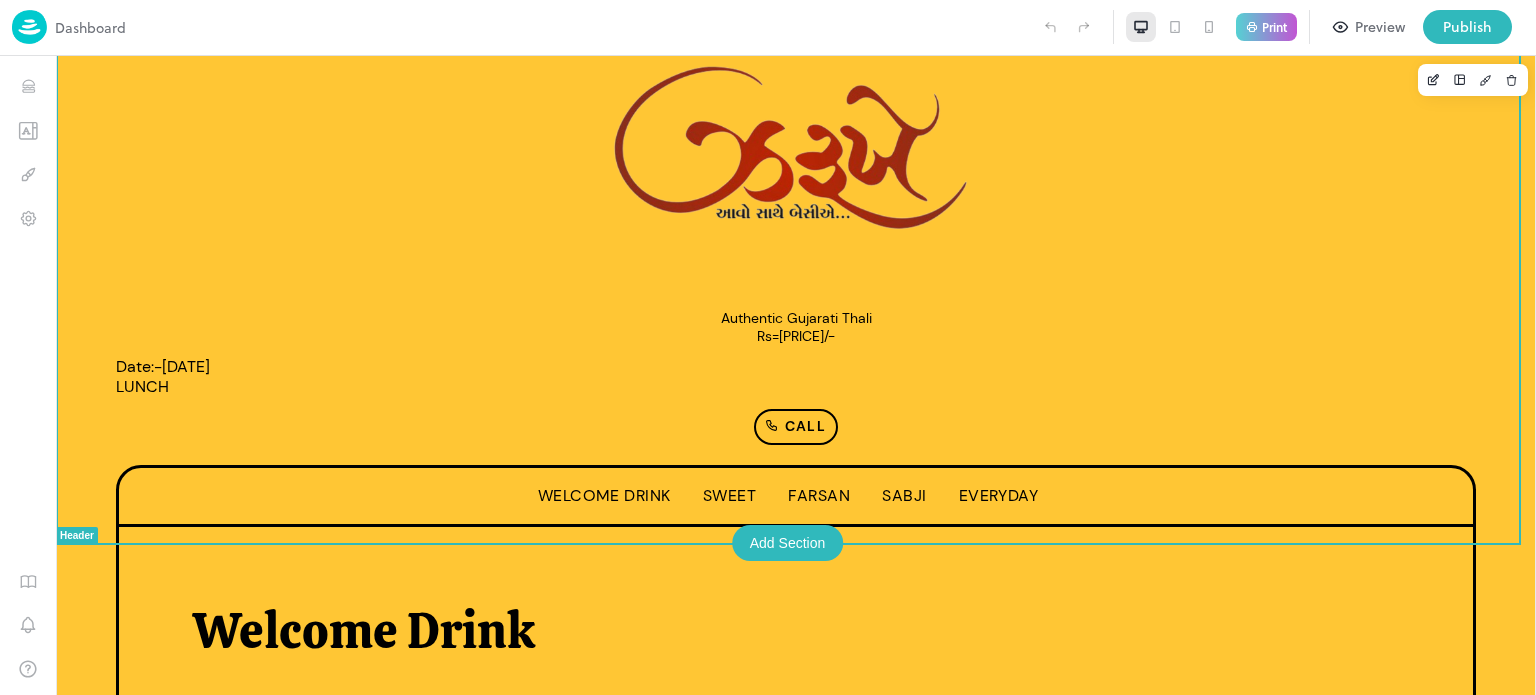 click on "Call" at bounding box center [796, 421] 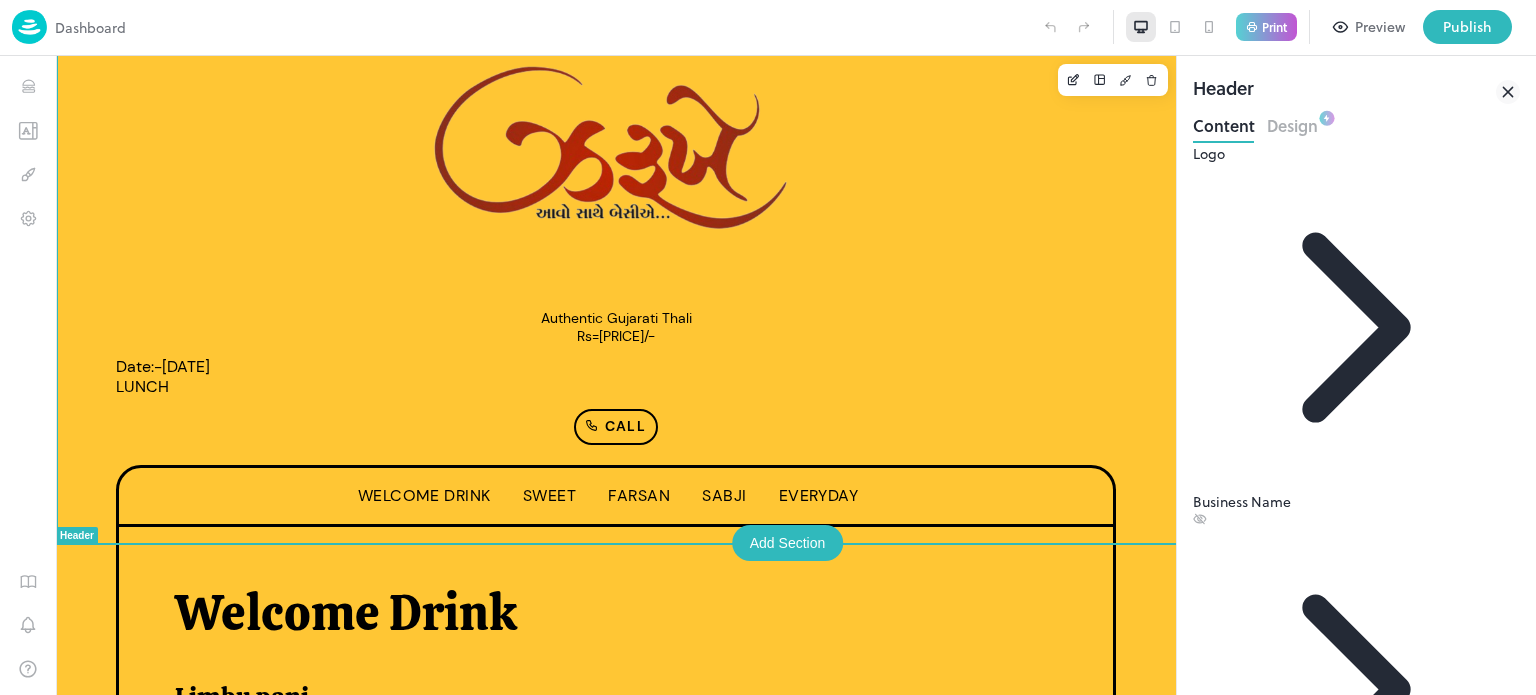 scroll, scrollTop: 0, scrollLeft: 0, axis: both 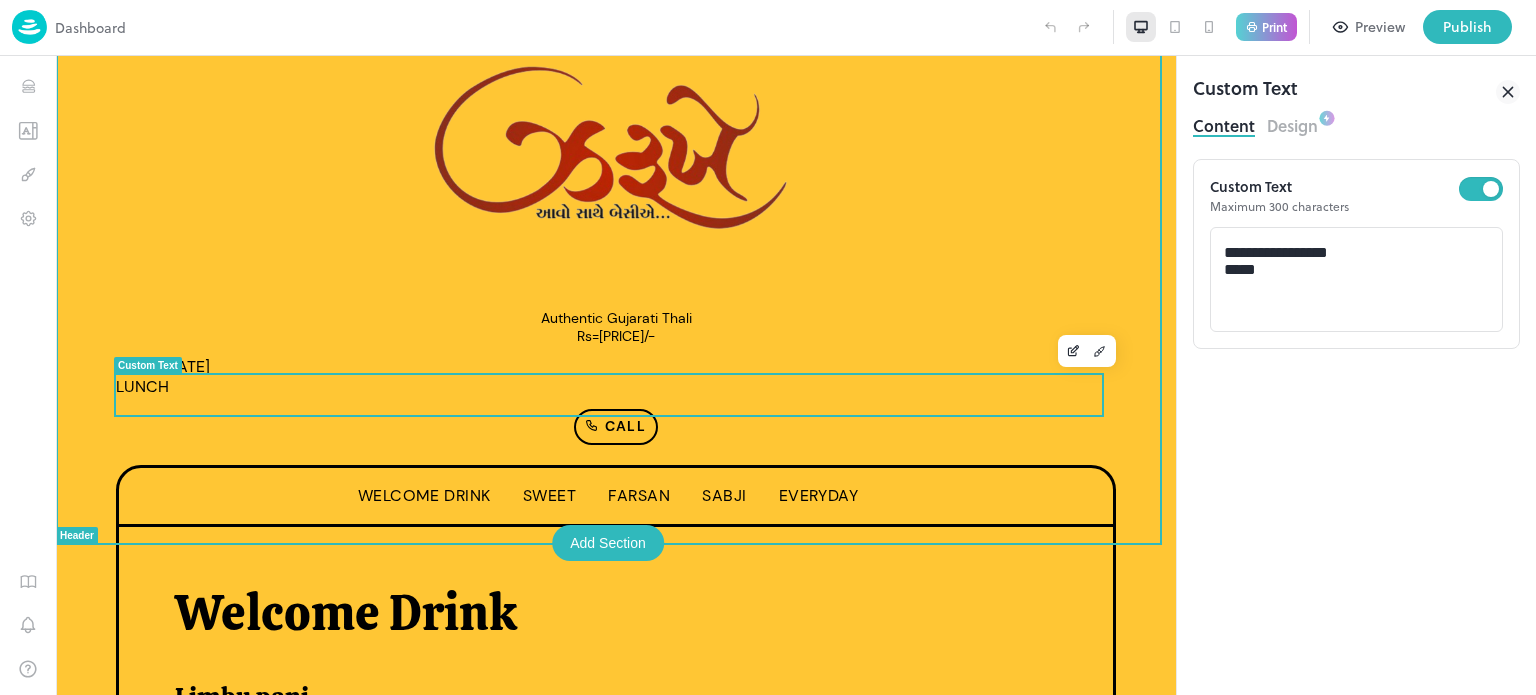 click on "Date:-[DATE]
LUNCH" at bounding box center [163, 376] 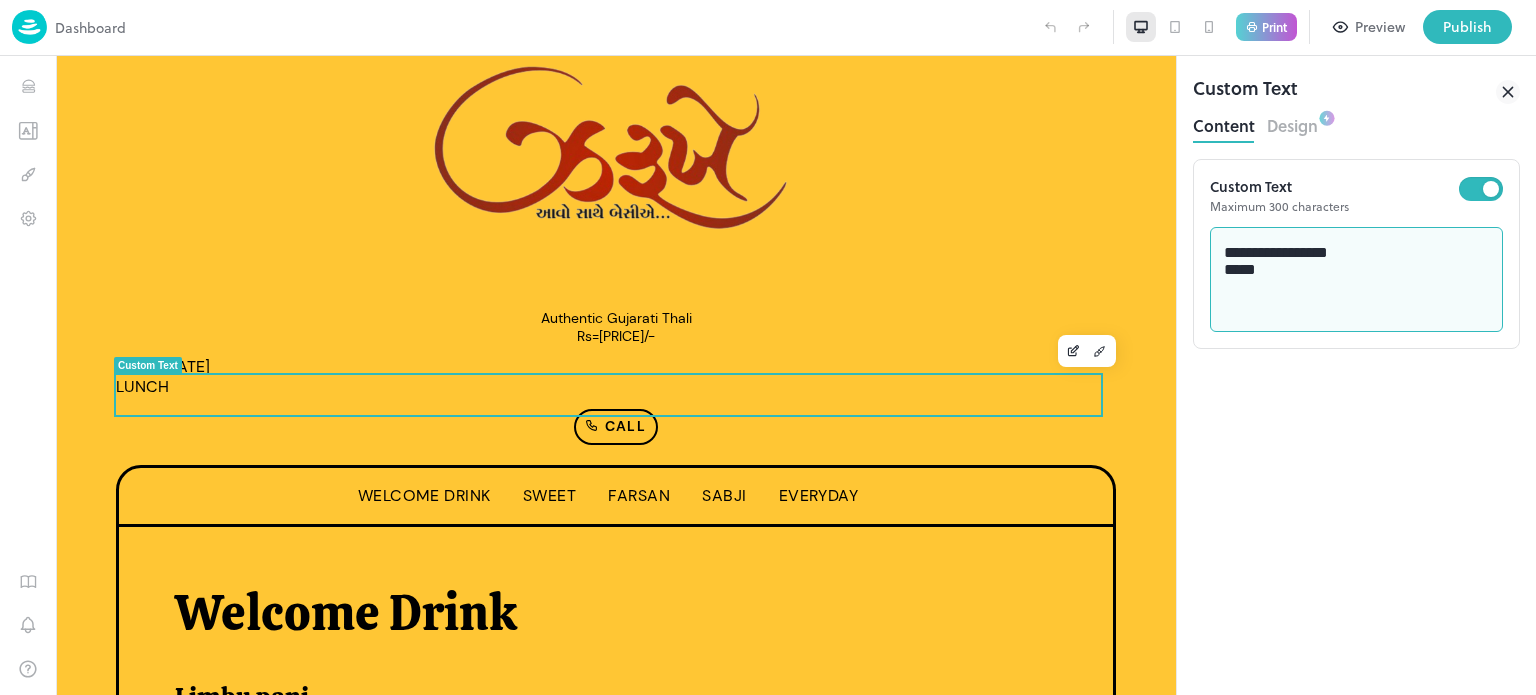 click on "**********" at bounding box center [1357, 280] 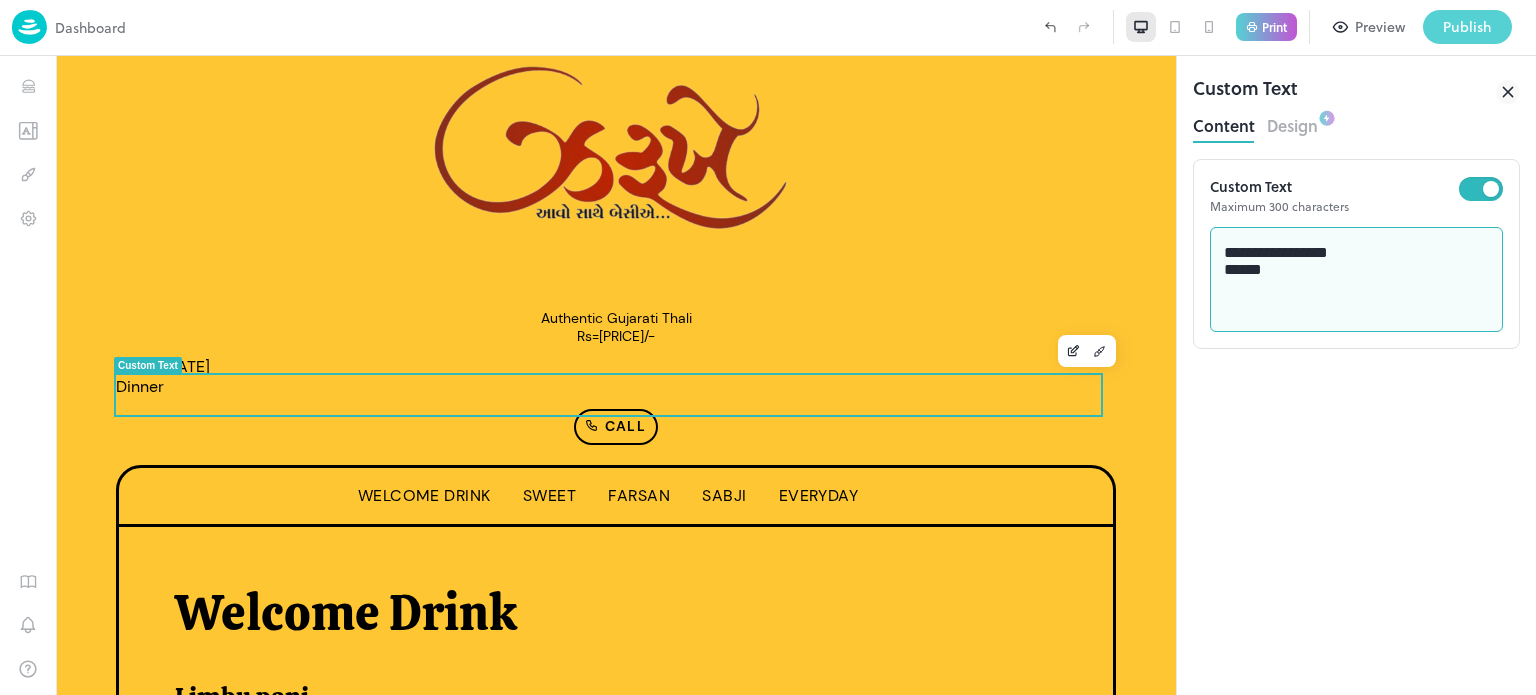 type on "**********" 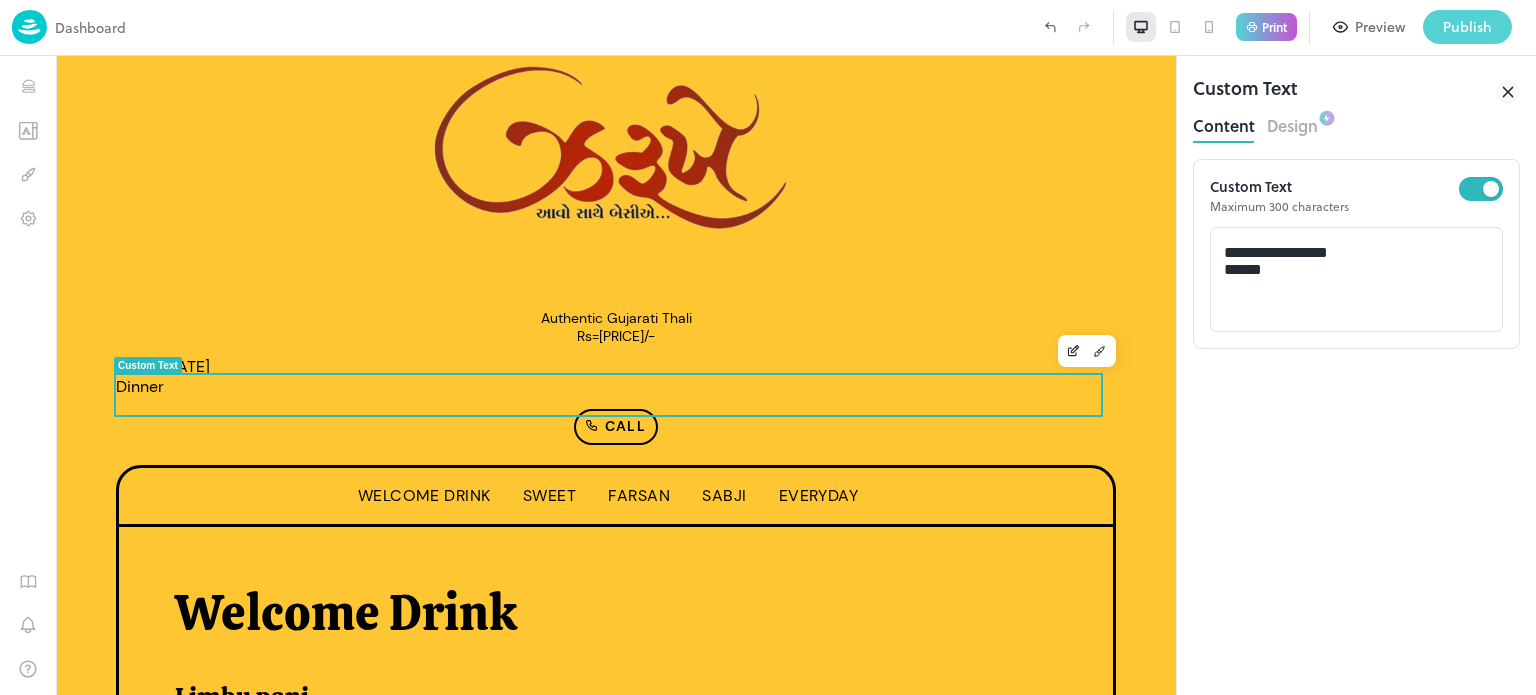 click on "Publish" at bounding box center [1467, 27] 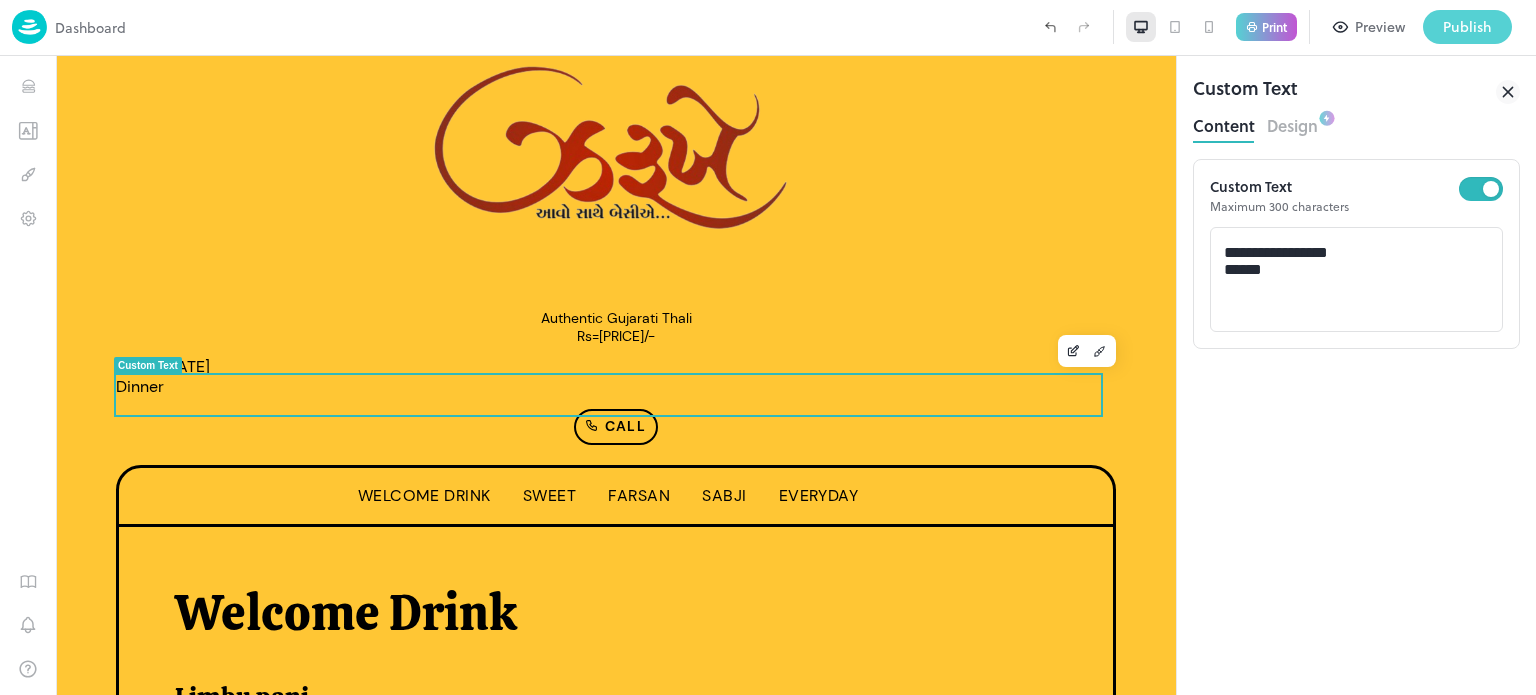 click at bounding box center (768, 695) 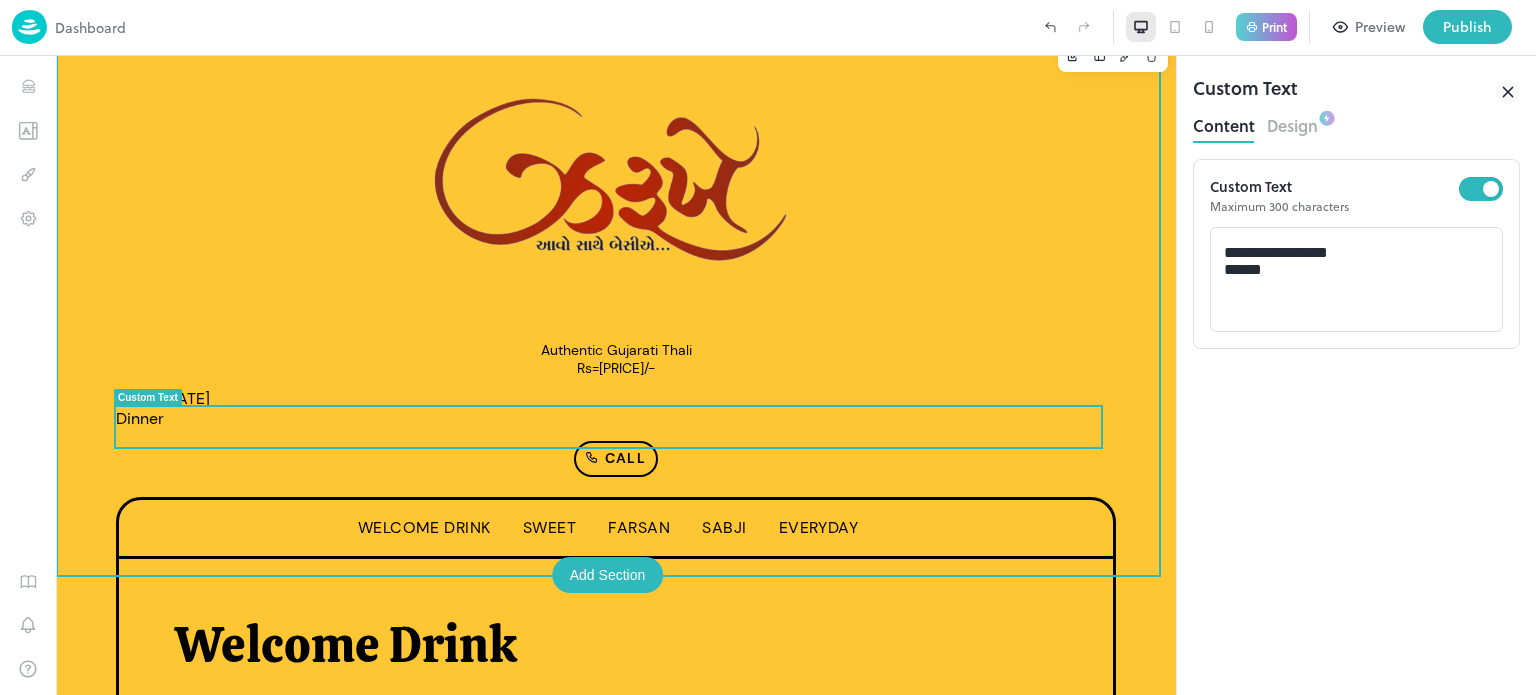 scroll, scrollTop: 0, scrollLeft: 0, axis: both 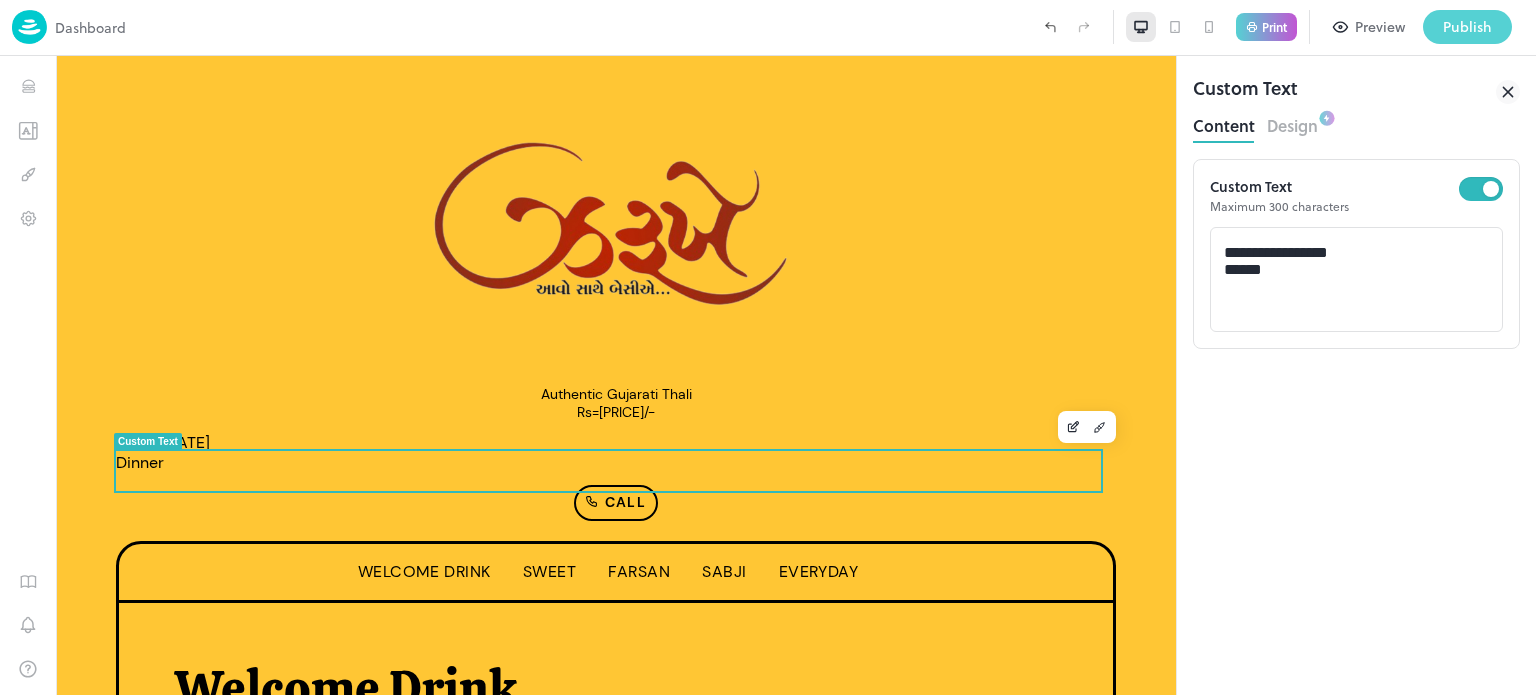 click on "Publish" at bounding box center (1467, 27) 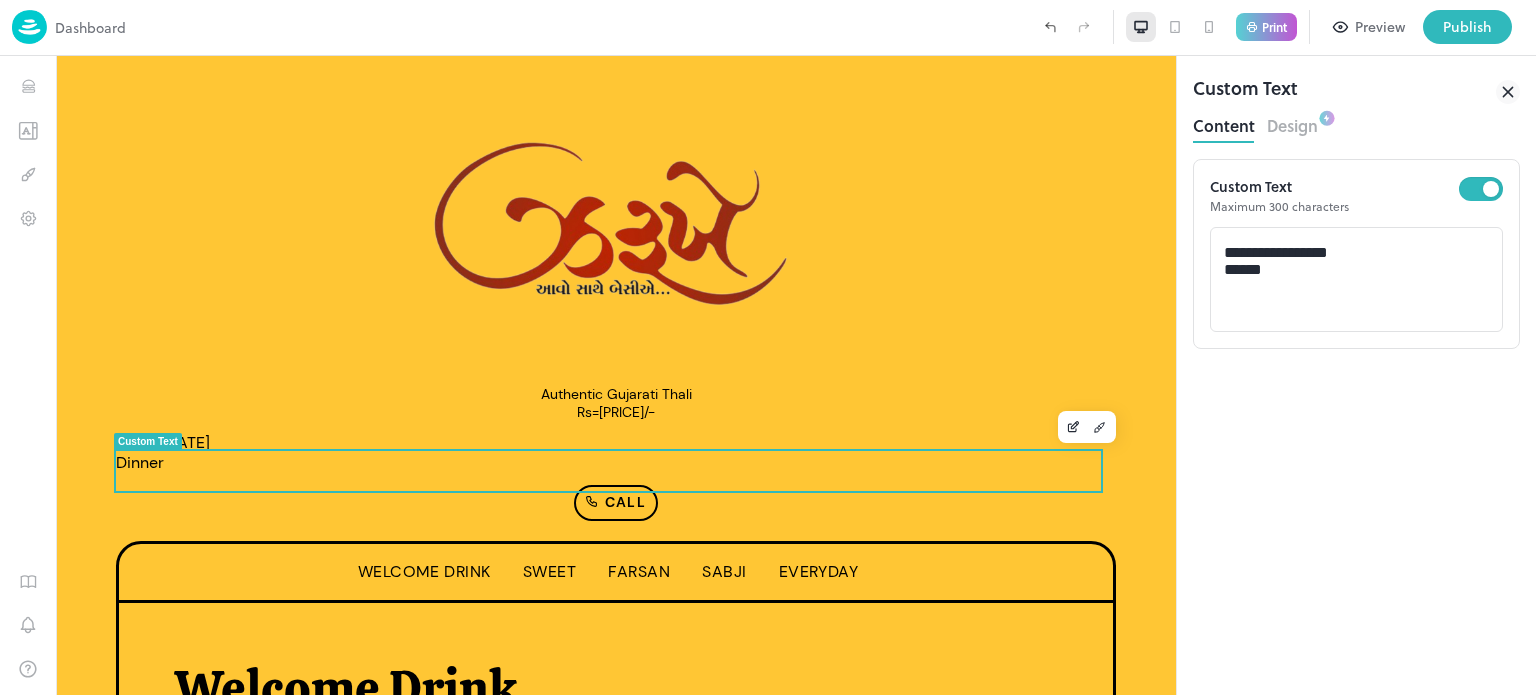 click on "**********" at bounding box center [780, 1064] 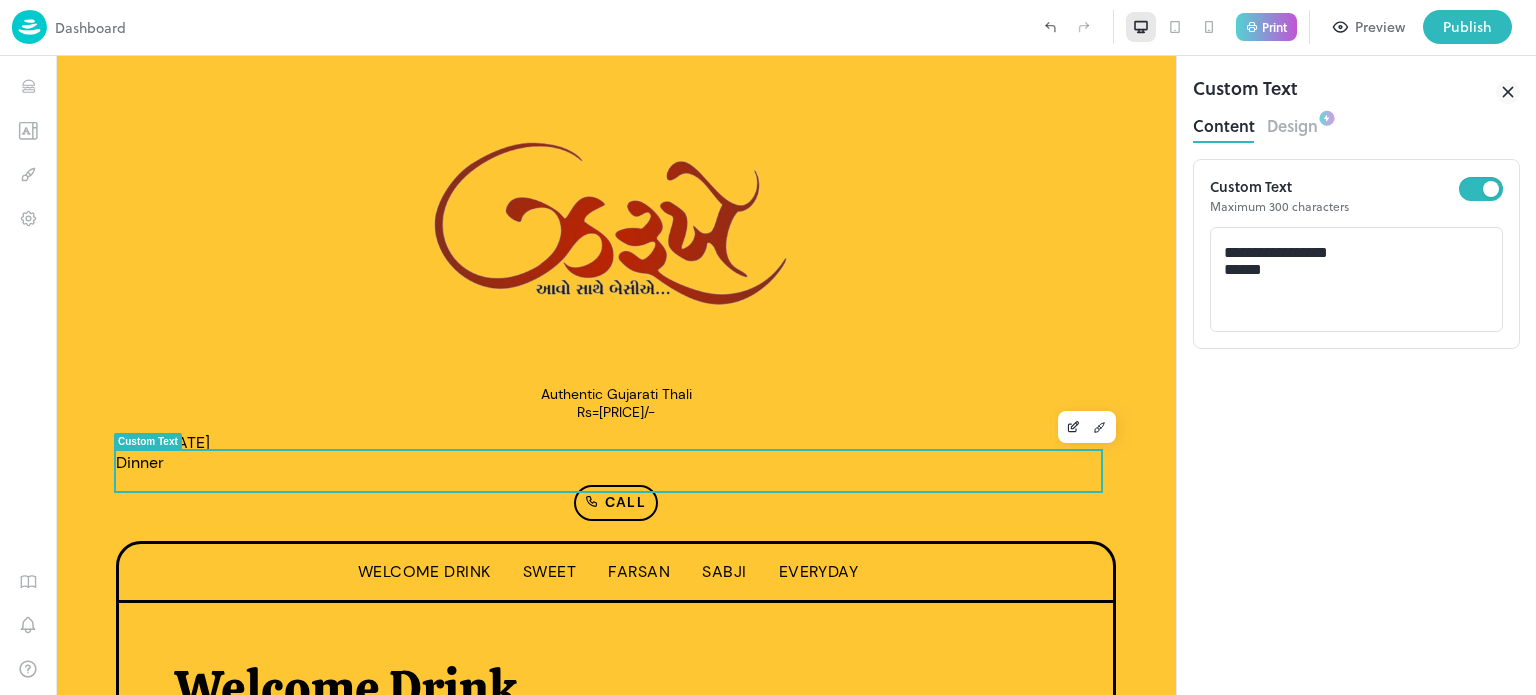 click on "**********" at bounding box center [780, 1064] 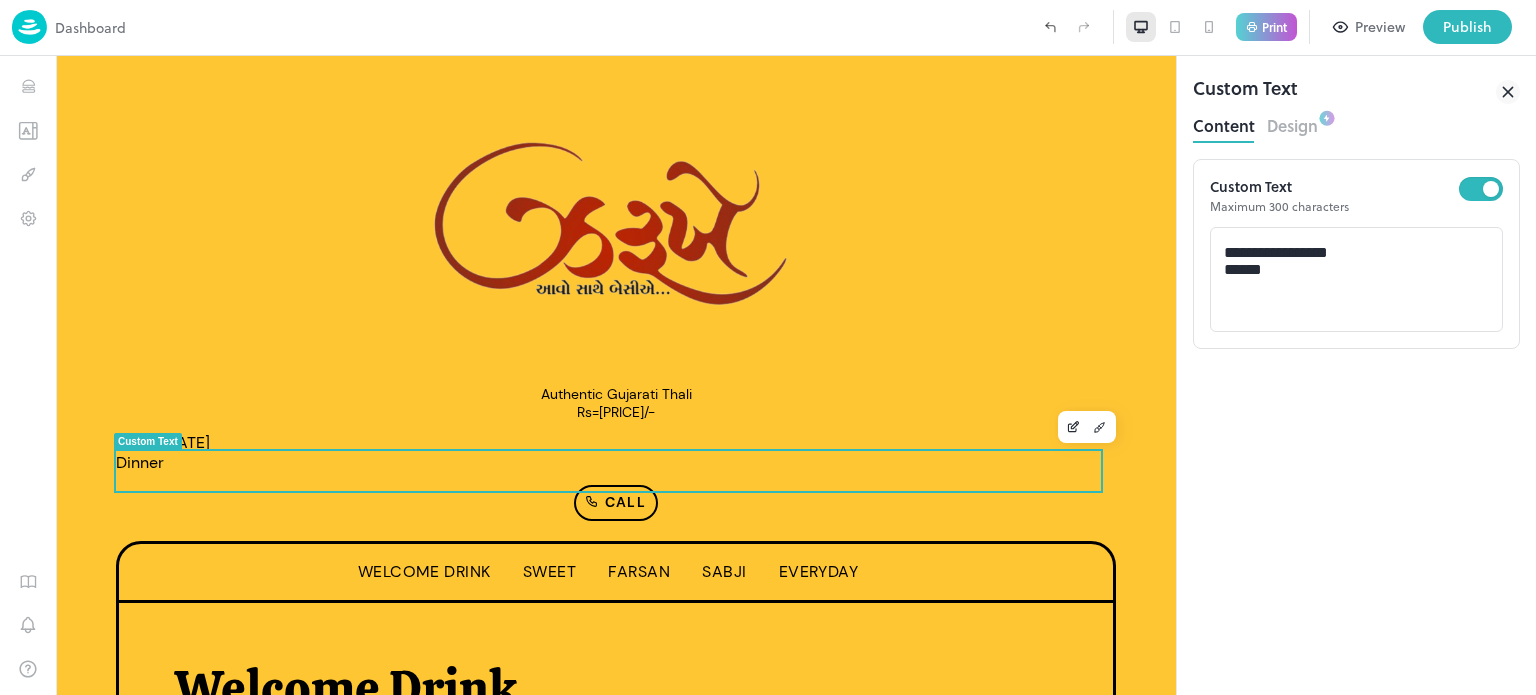 click on "**********" at bounding box center (780, 1064) 